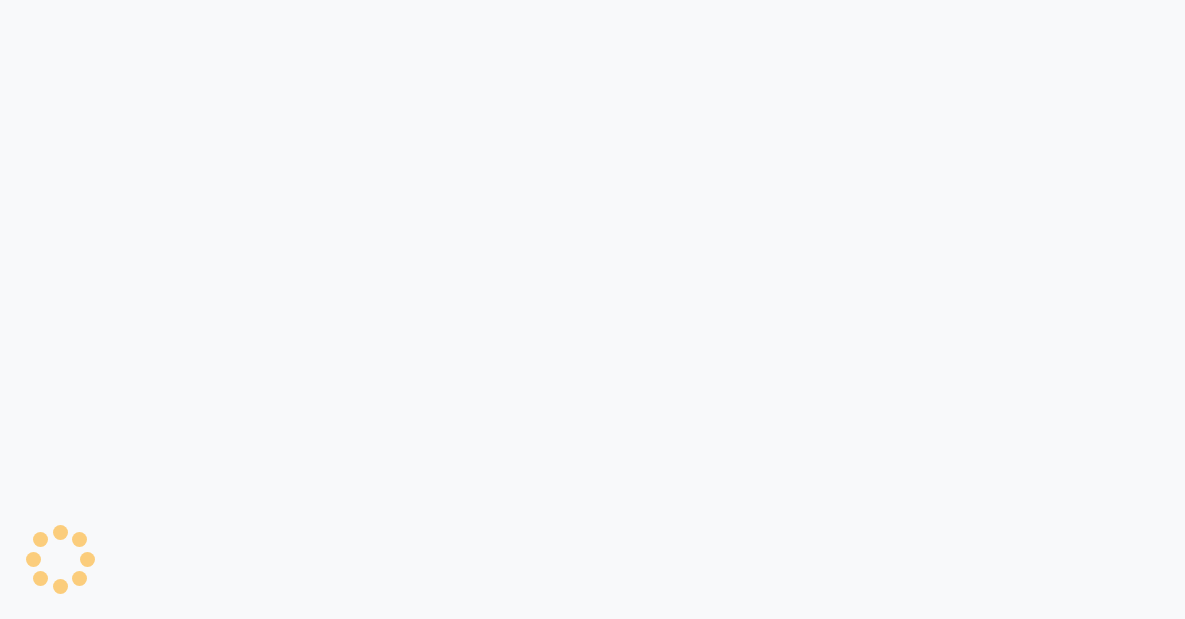 scroll, scrollTop: 0, scrollLeft: 0, axis: both 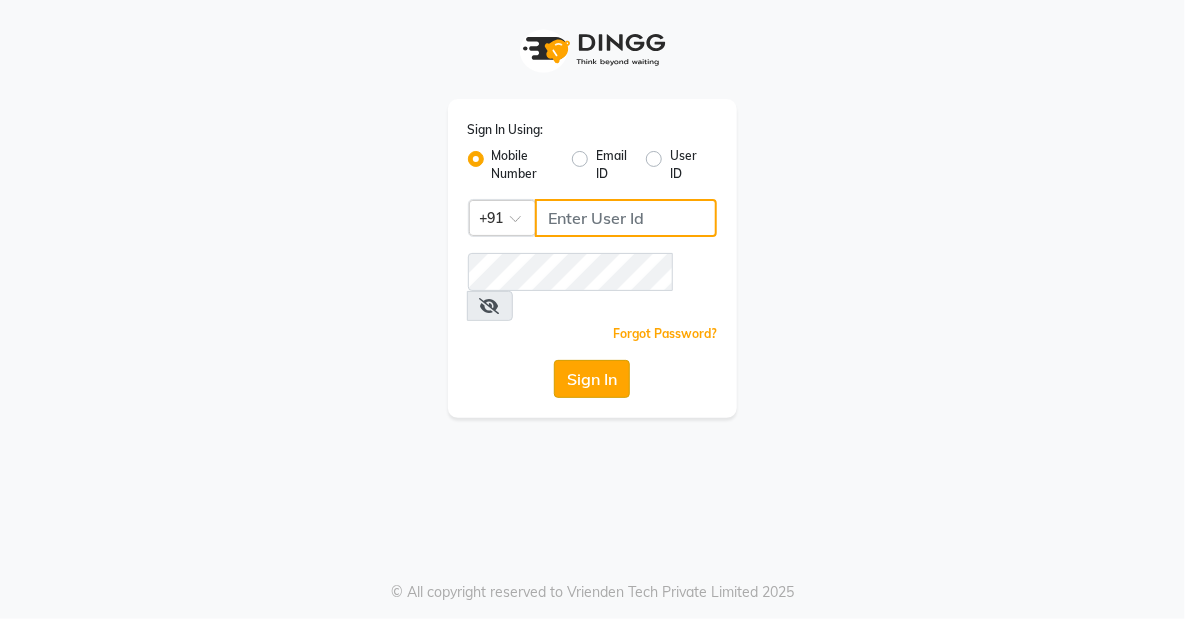 type on "[PHONE]" 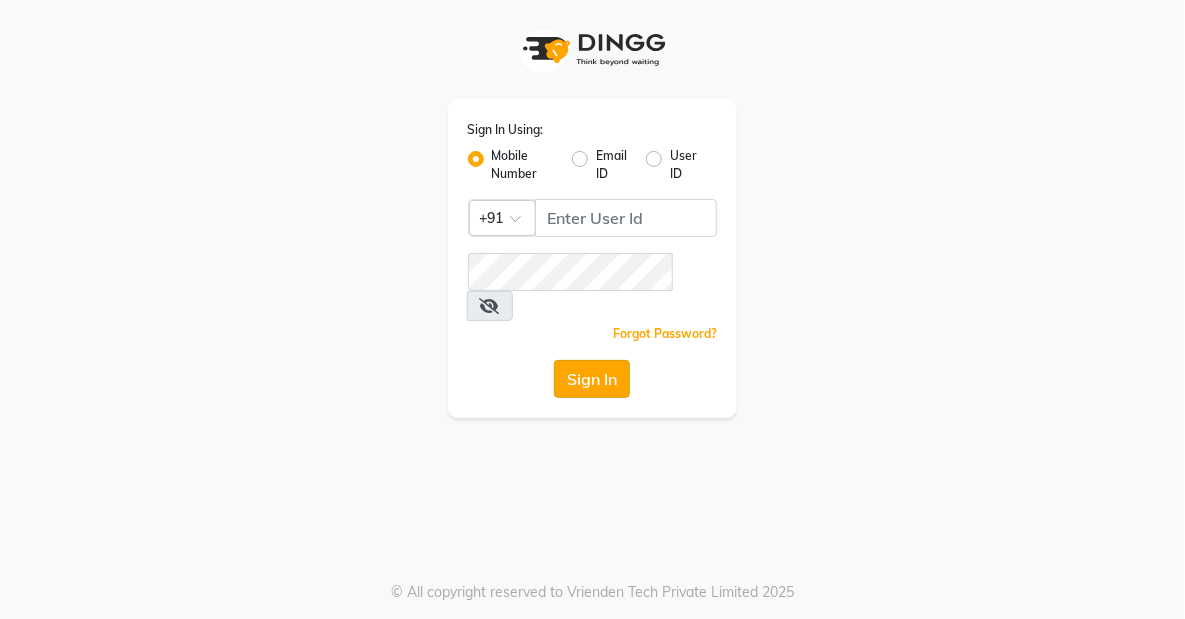 click on "Sign In" 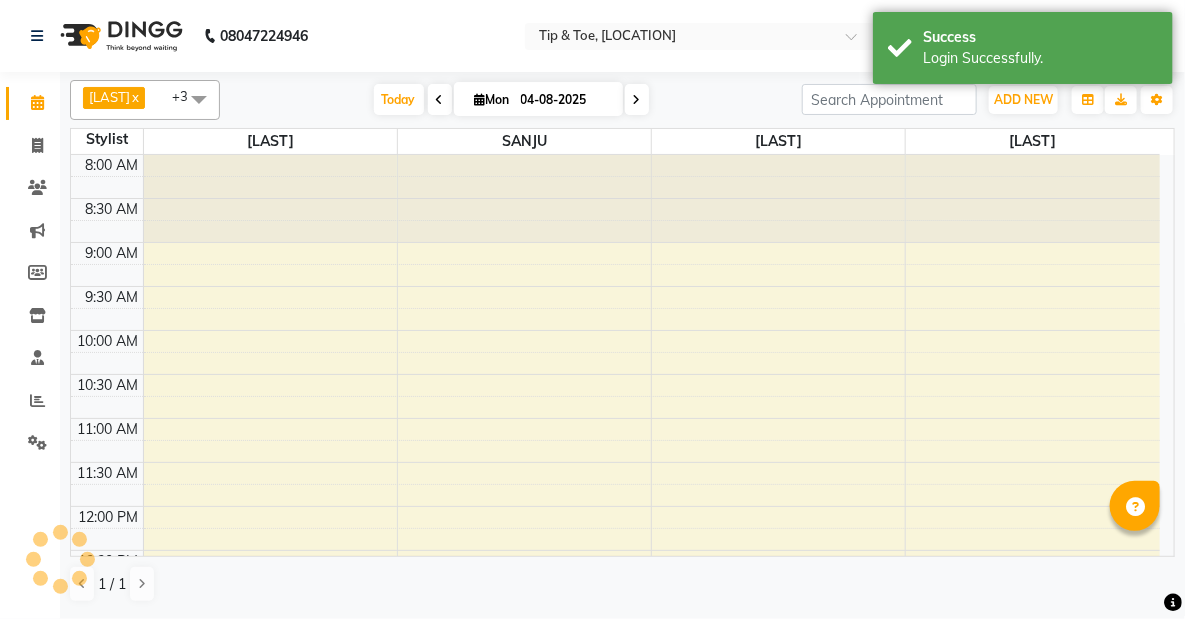 scroll, scrollTop: 0, scrollLeft: 0, axis: both 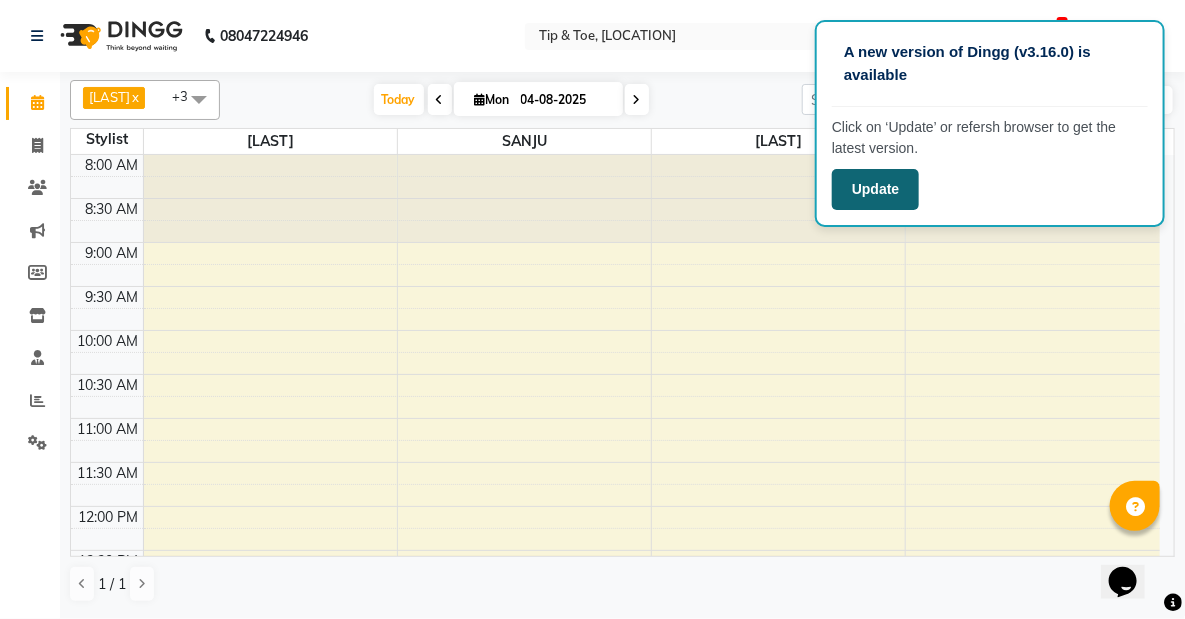 click on "Update" 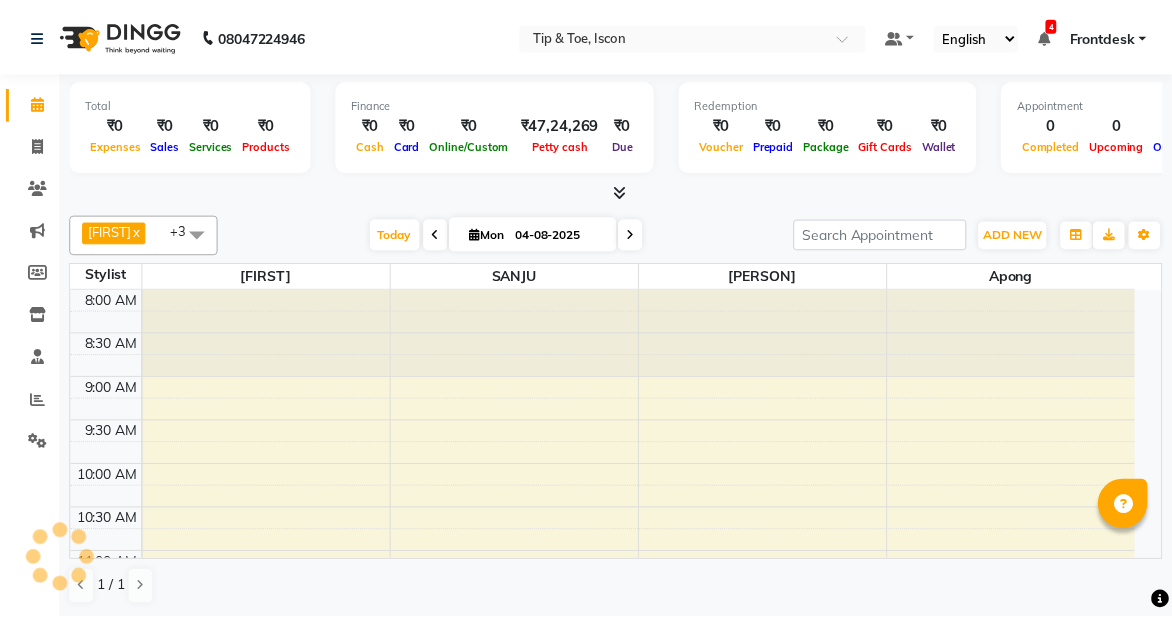 scroll, scrollTop: 0, scrollLeft: 0, axis: both 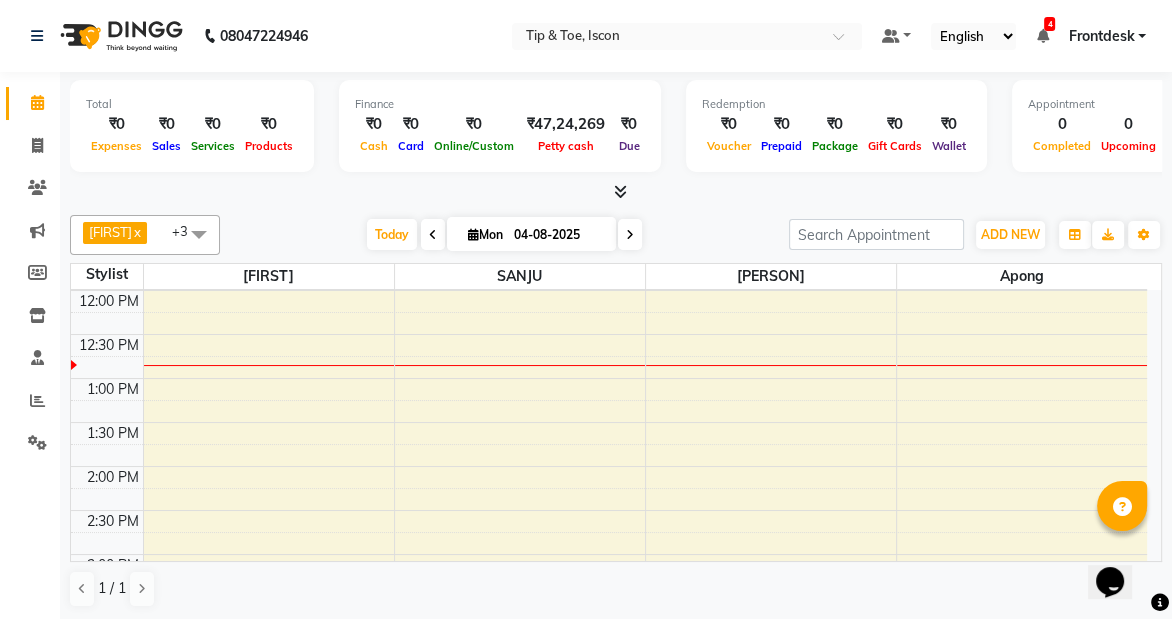 click on "8:00 AM 8:30 AM 9:00 AM 9:30 AM 10:00 AM 10:30 AM 11:00 AM 11:30 AM 12:00 PM 12:30 PM 1:00 PM 1:30 PM 2:00 PM 2:30 PM 3:00 PM 3:30 PM 4:00 PM 4:30 PM 5:00 PM 5:30 PM 6:00 PM 6:30 PM 7:00 PM 7:30 PM 8:00 PM 8:30 PM" at bounding box center [609, 510] 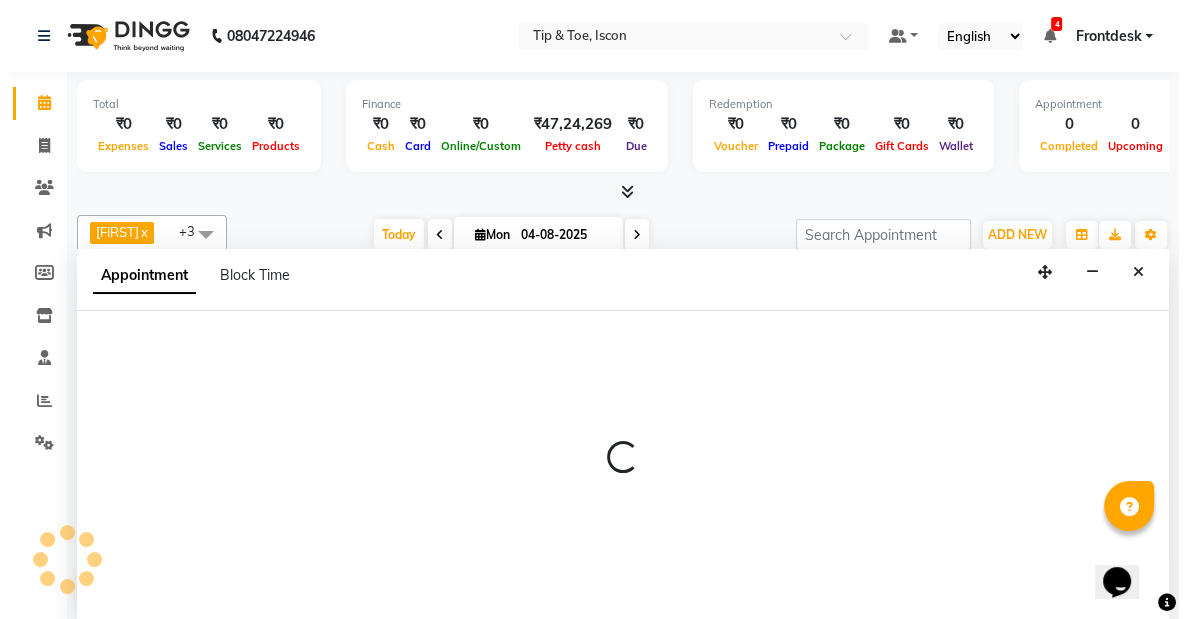 scroll, scrollTop: 0, scrollLeft: 0, axis: both 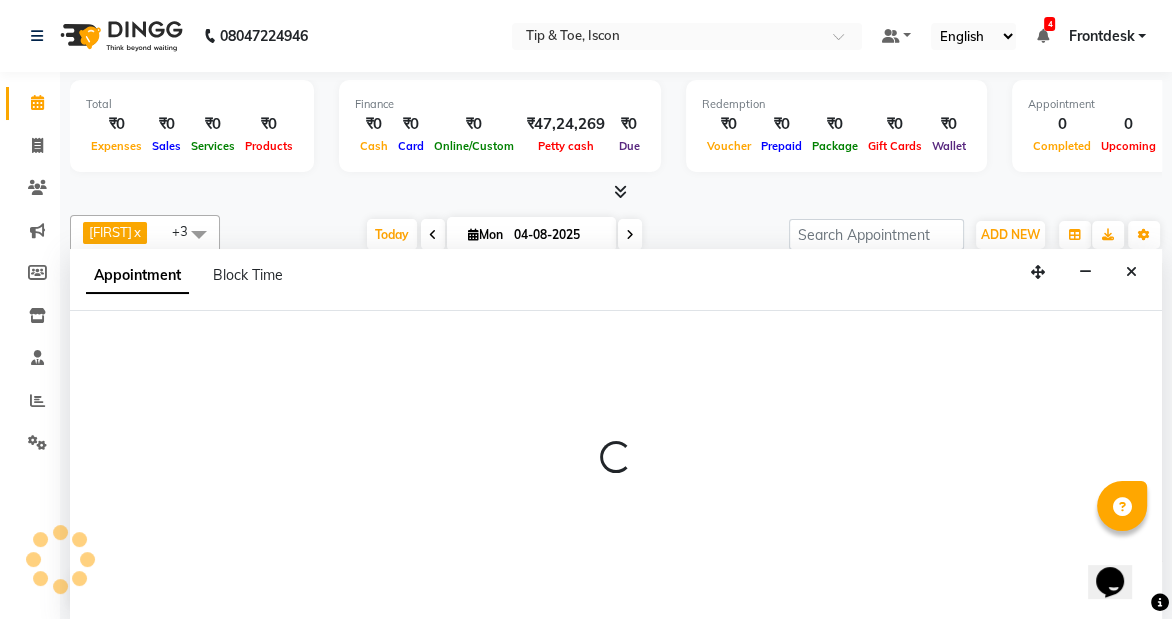select on "[NUMBER]" 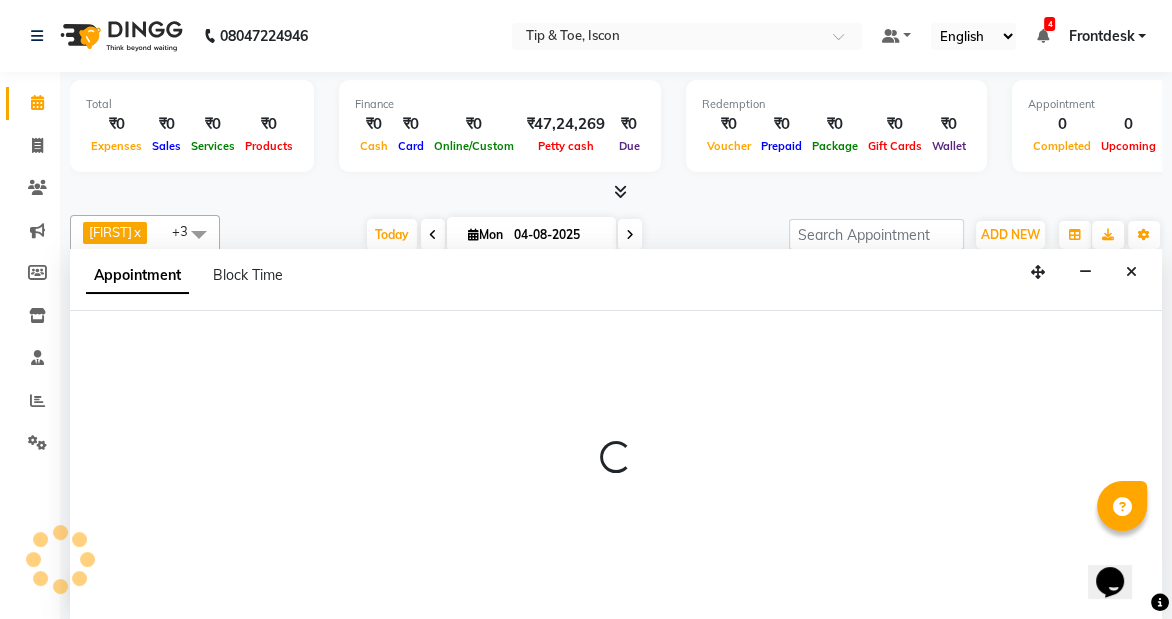 select on "tentative" 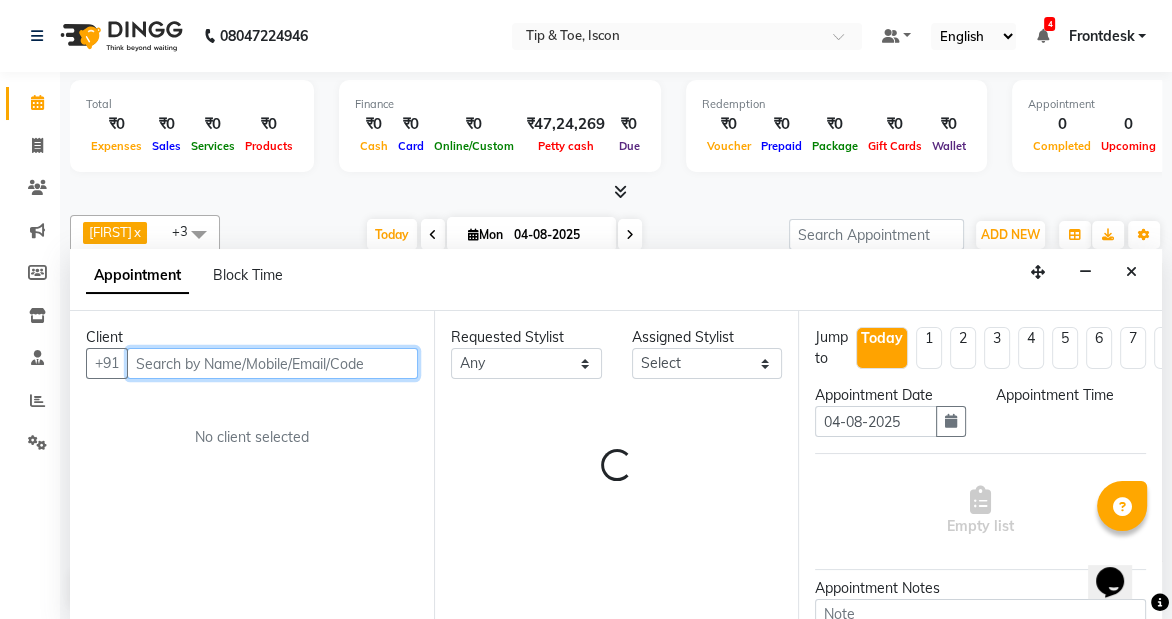 select on "765" 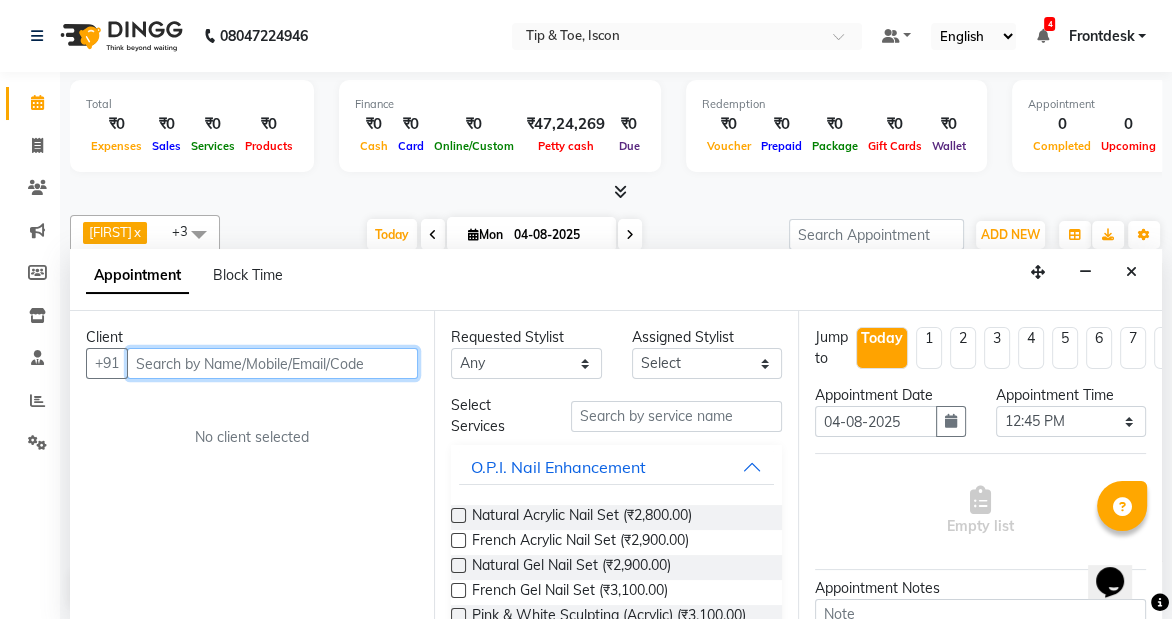 click at bounding box center [272, 363] 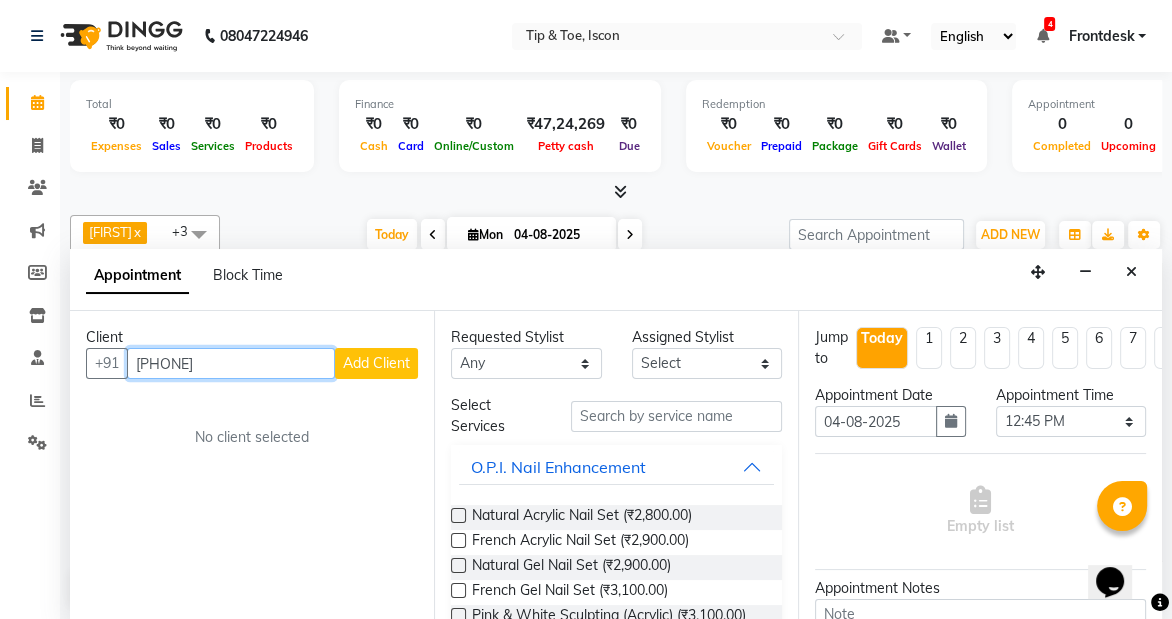 type on "[PHONE]" 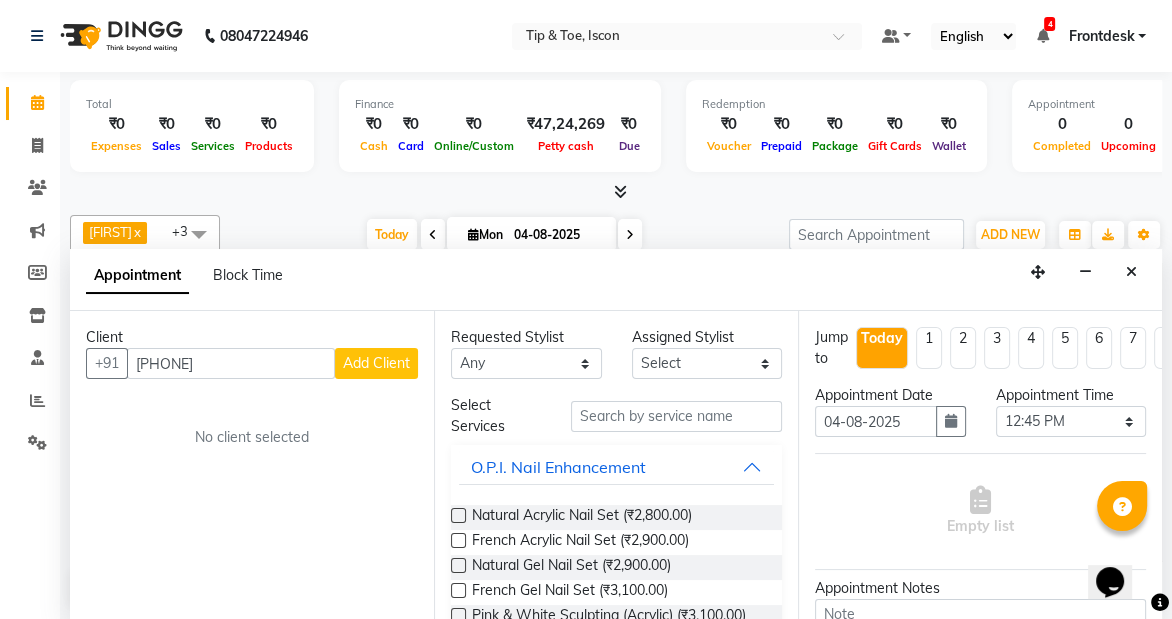 click on "Add Client" at bounding box center (376, 363) 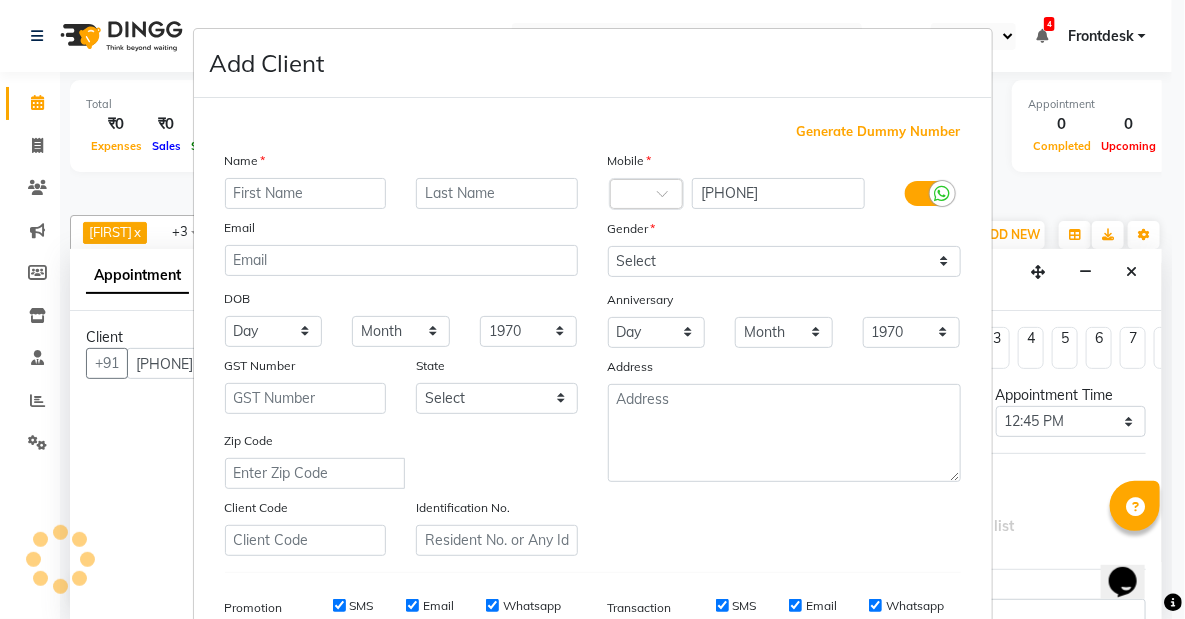 click at bounding box center (306, 193) 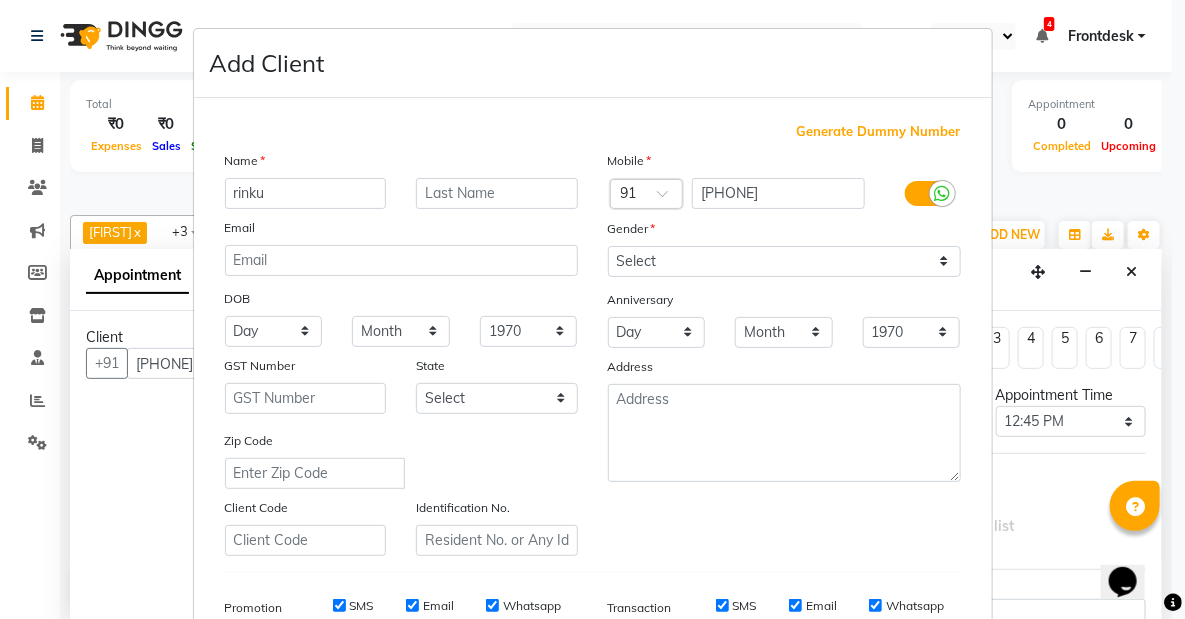 type on "rinku" 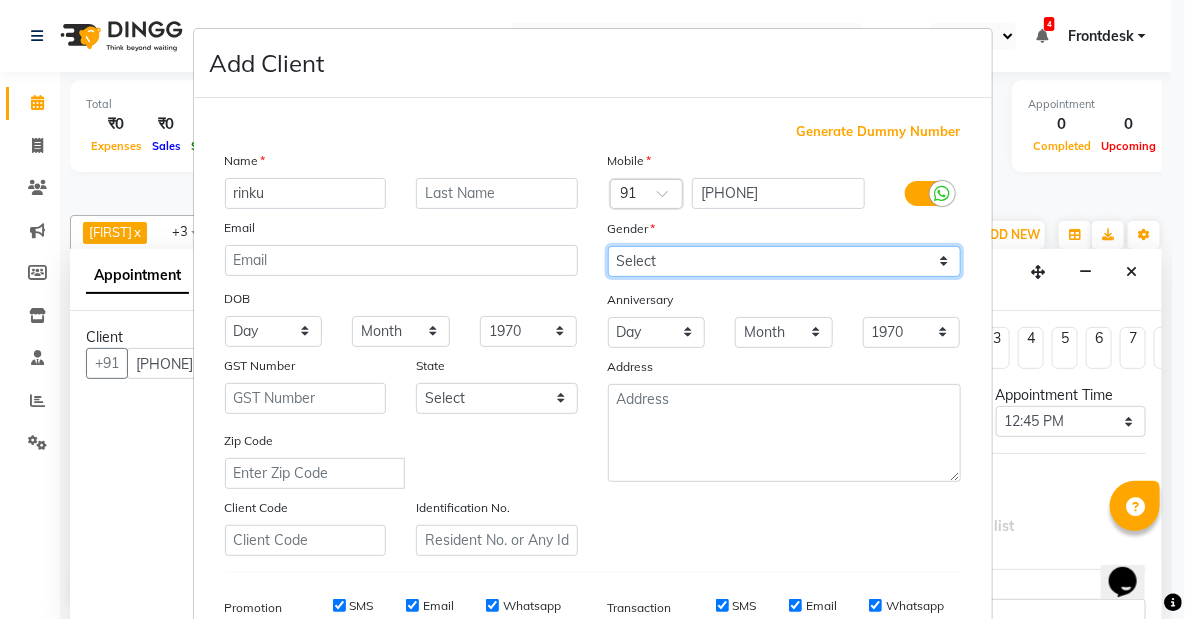 click on "Select Male Female Other Prefer Not To Say" at bounding box center (784, 261) 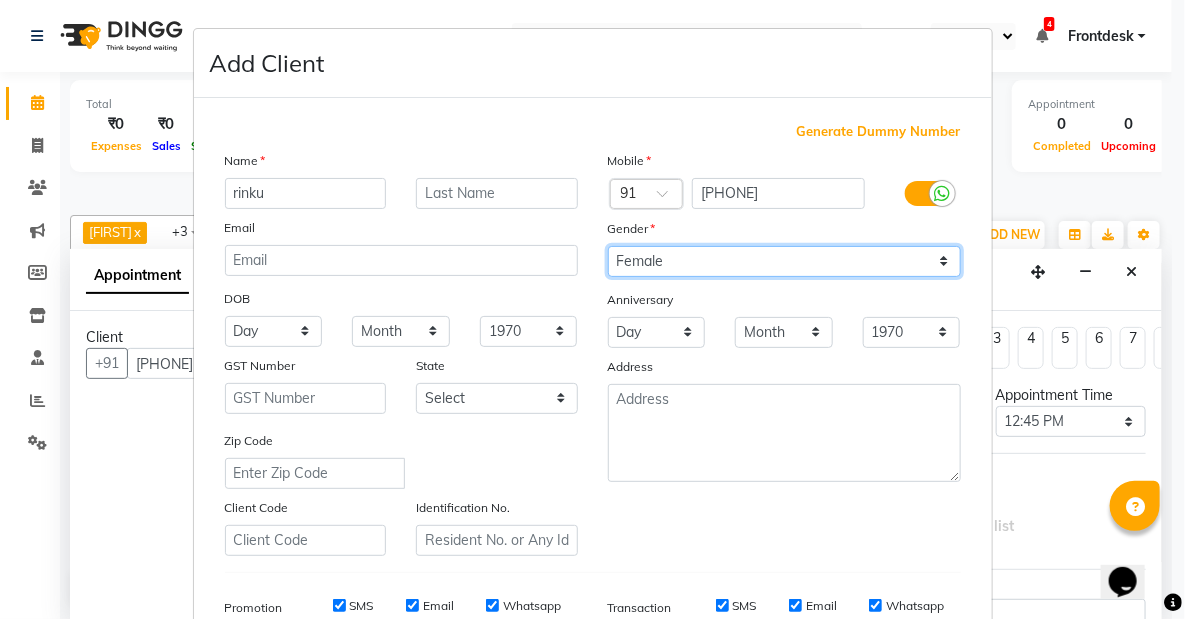 click on "Select Male Female Other Prefer Not To Say" at bounding box center [784, 261] 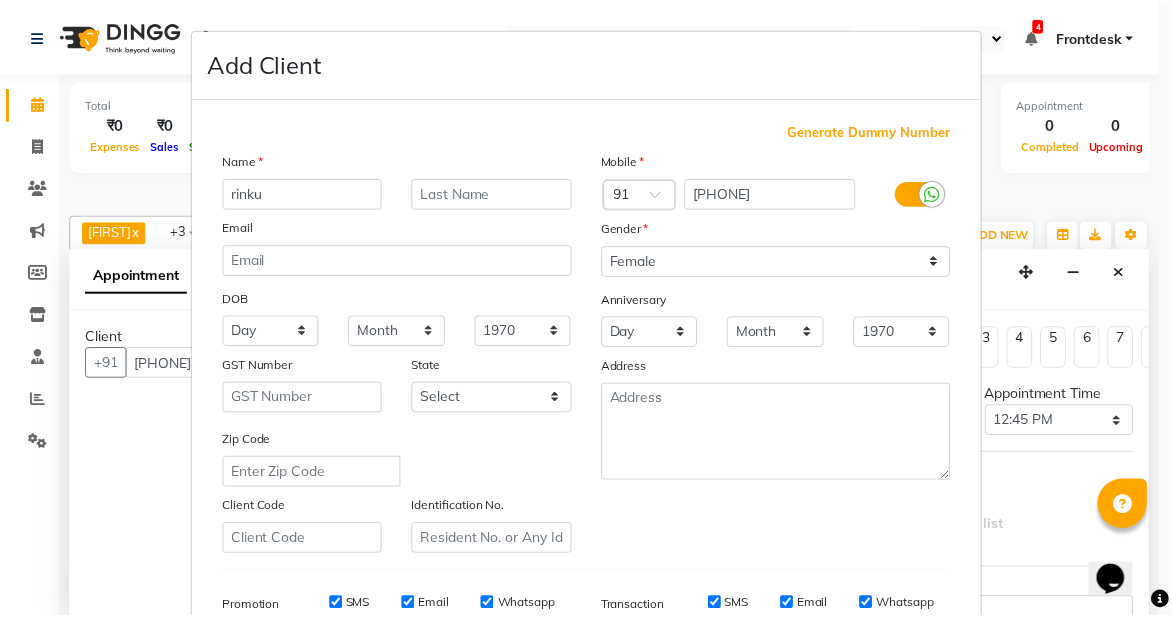 scroll, scrollTop: 310, scrollLeft: 0, axis: vertical 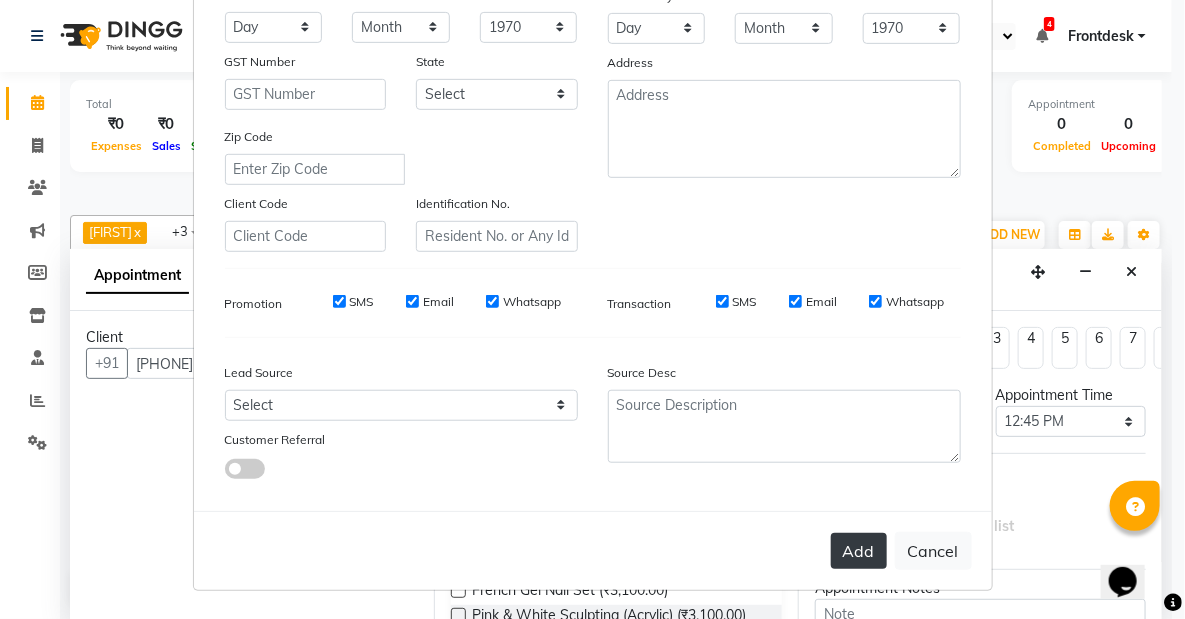 click on "Add" at bounding box center [859, 551] 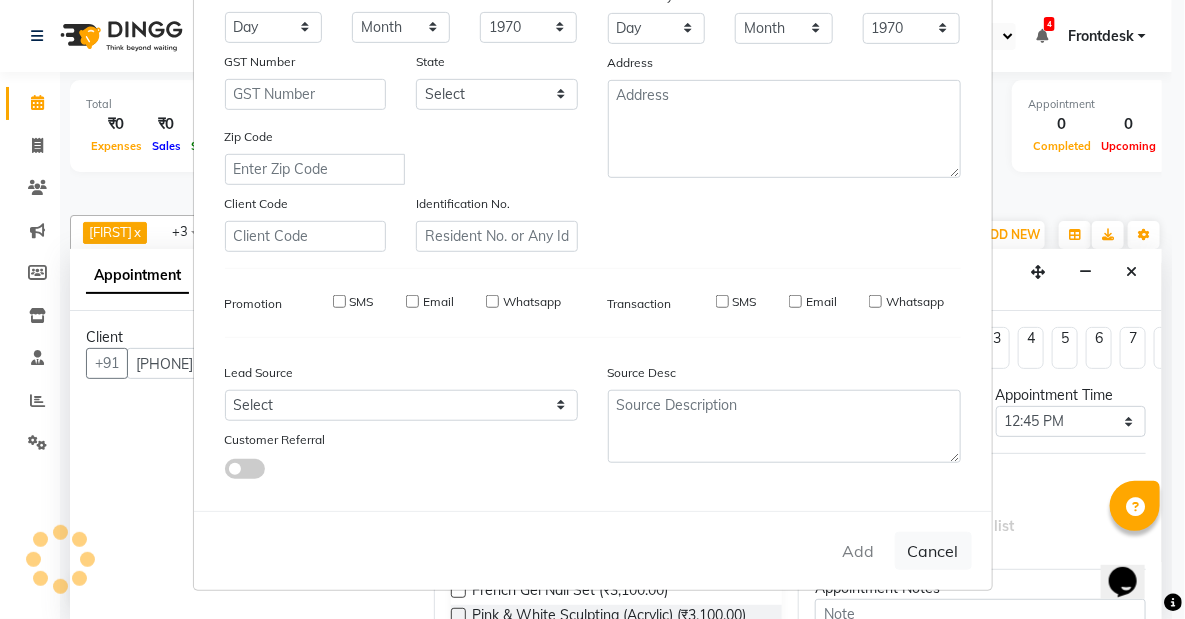 type 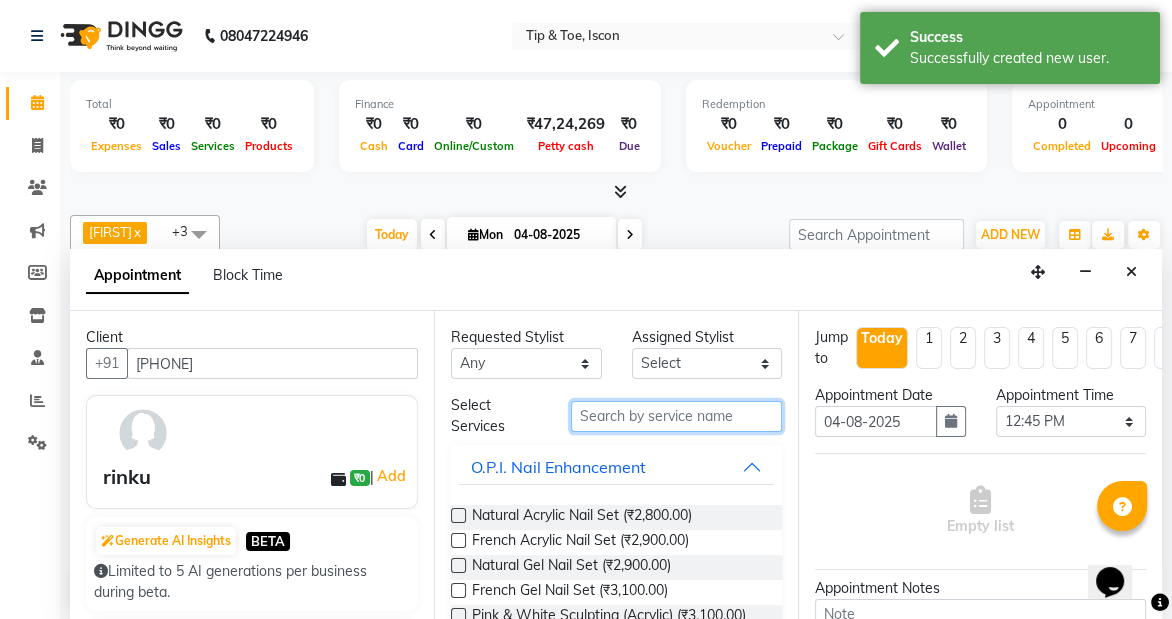 click at bounding box center [676, 416] 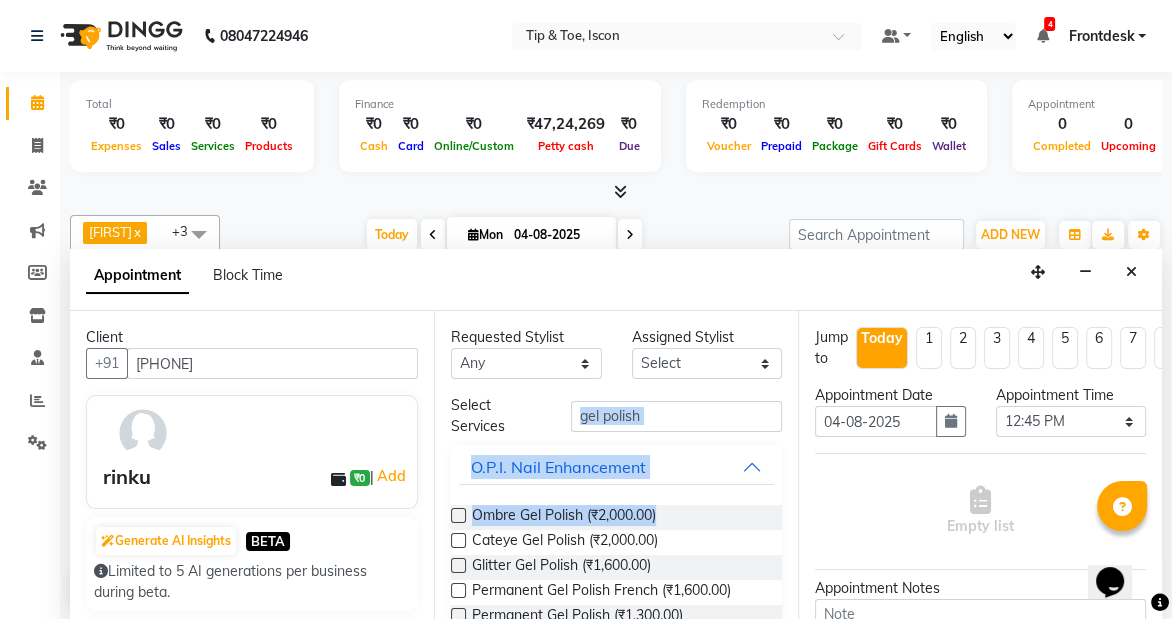 drag, startPoint x: 777, startPoint y: 397, endPoint x: 779, endPoint y: 505, distance: 108.01852 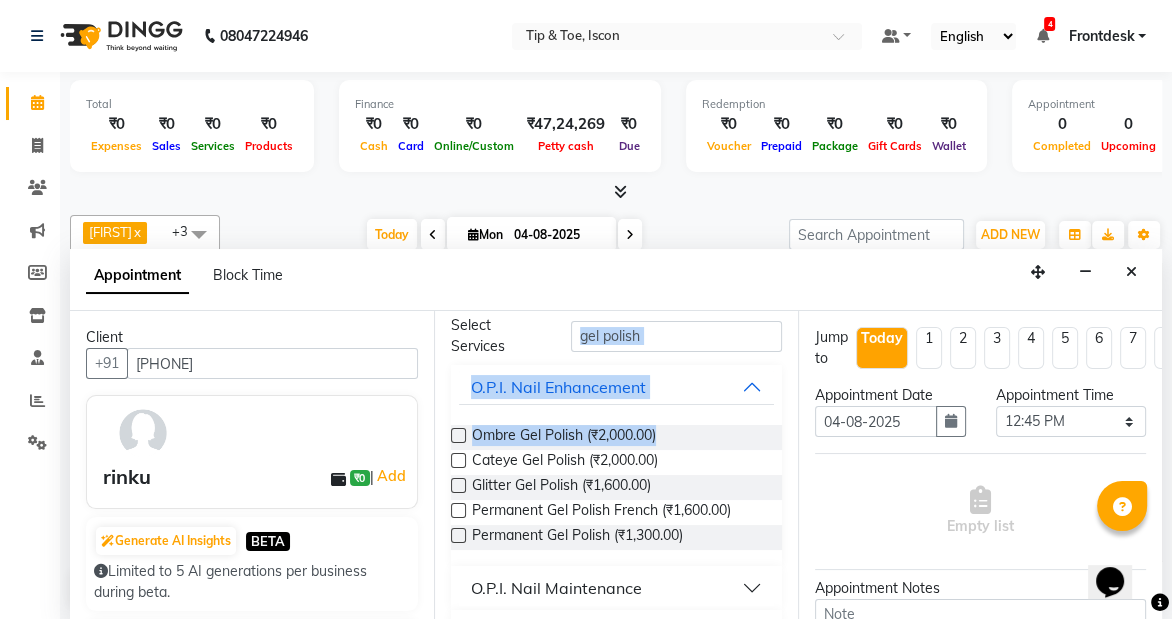 scroll, scrollTop: 172, scrollLeft: 0, axis: vertical 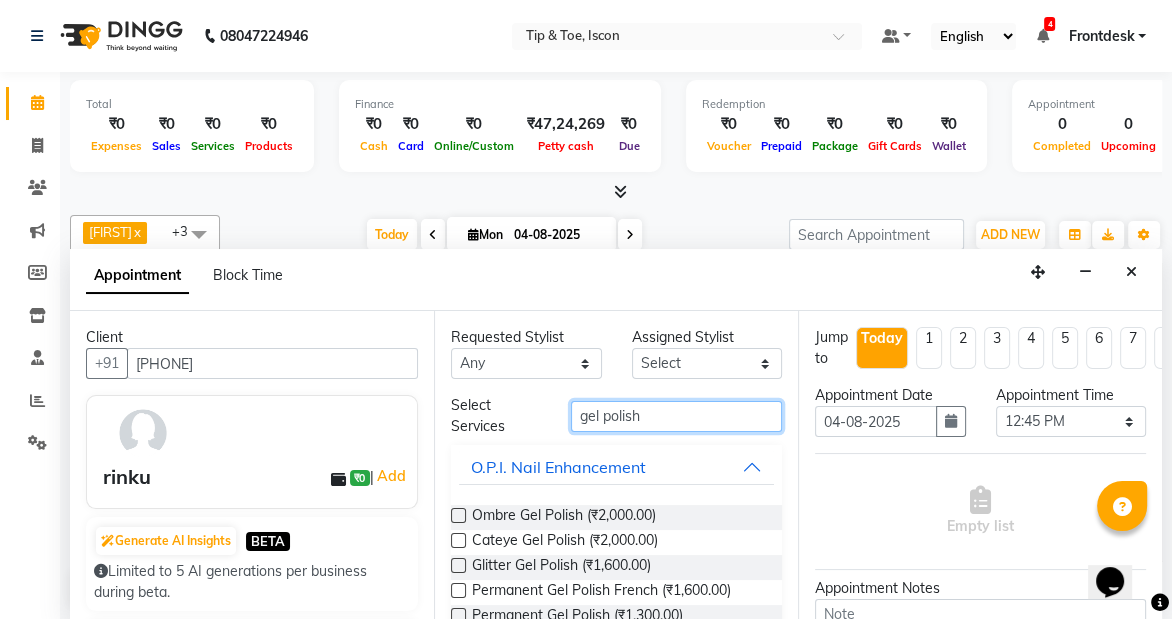 click on "gel polish" at bounding box center [676, 416] 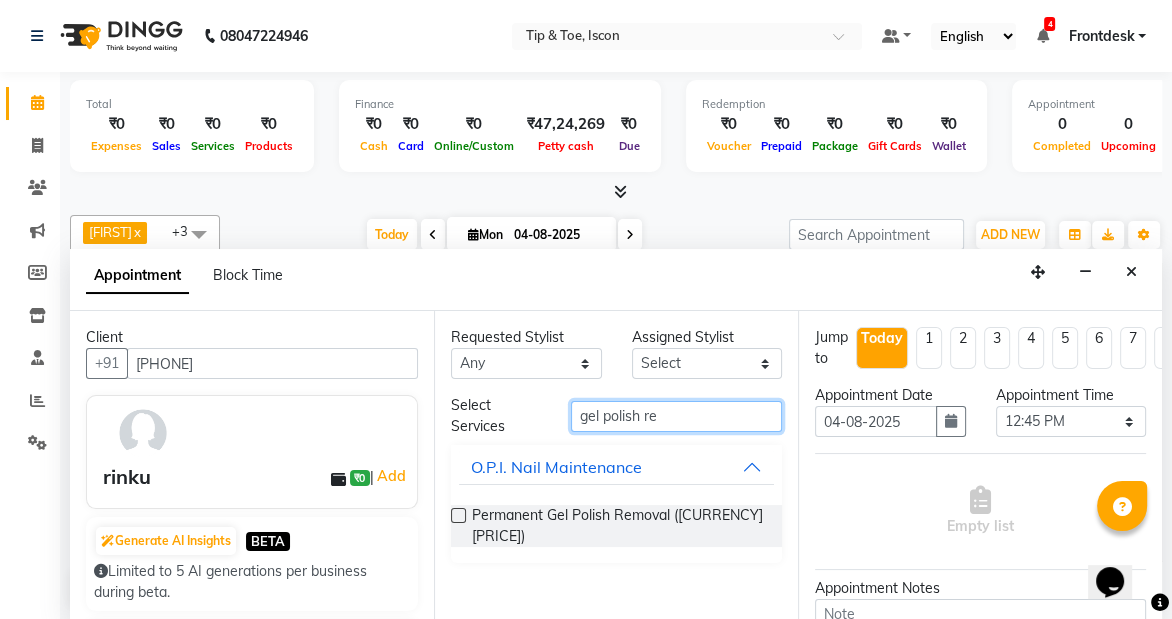 type on "gel polish re" 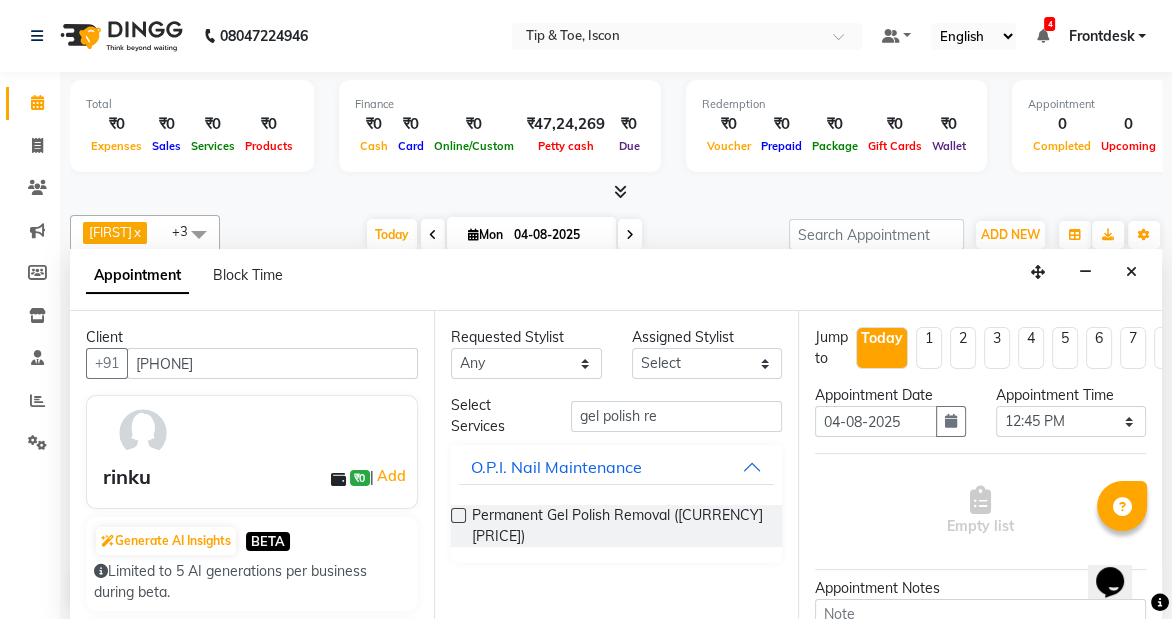 click at bounding box center [458, 515] 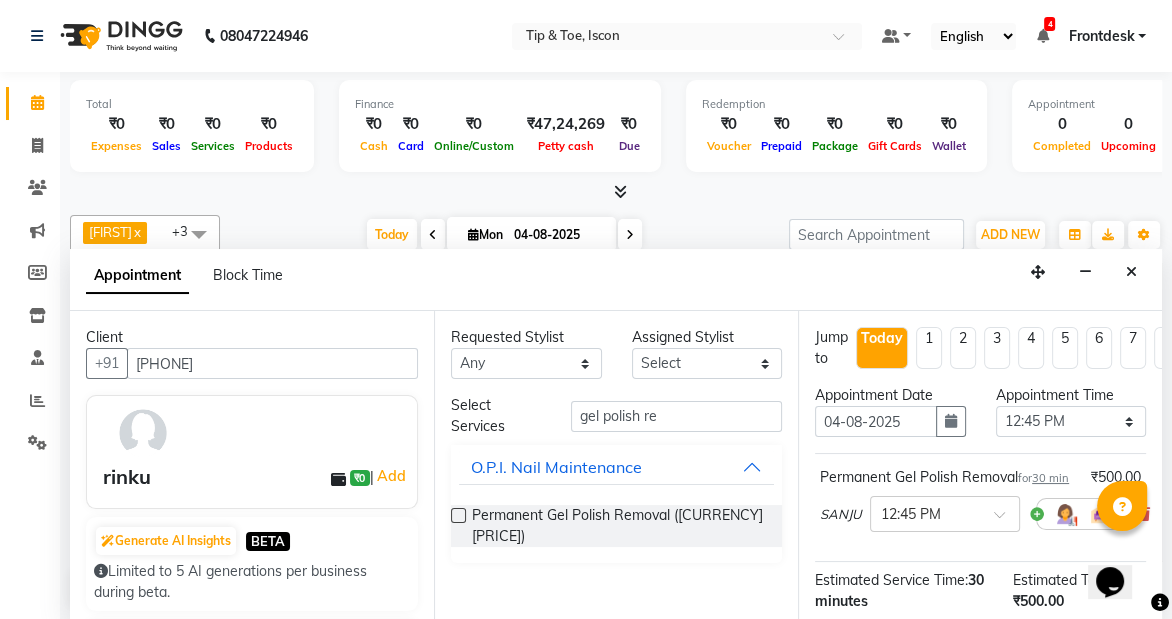 click at bounding box center [458, 515] 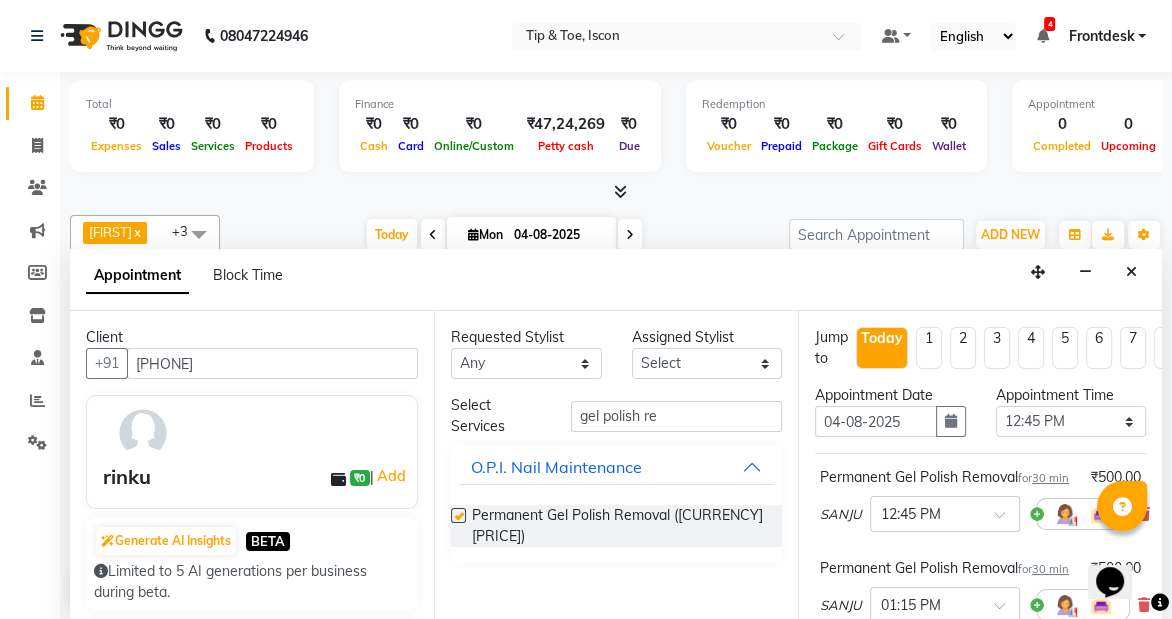 checkbox on "false" 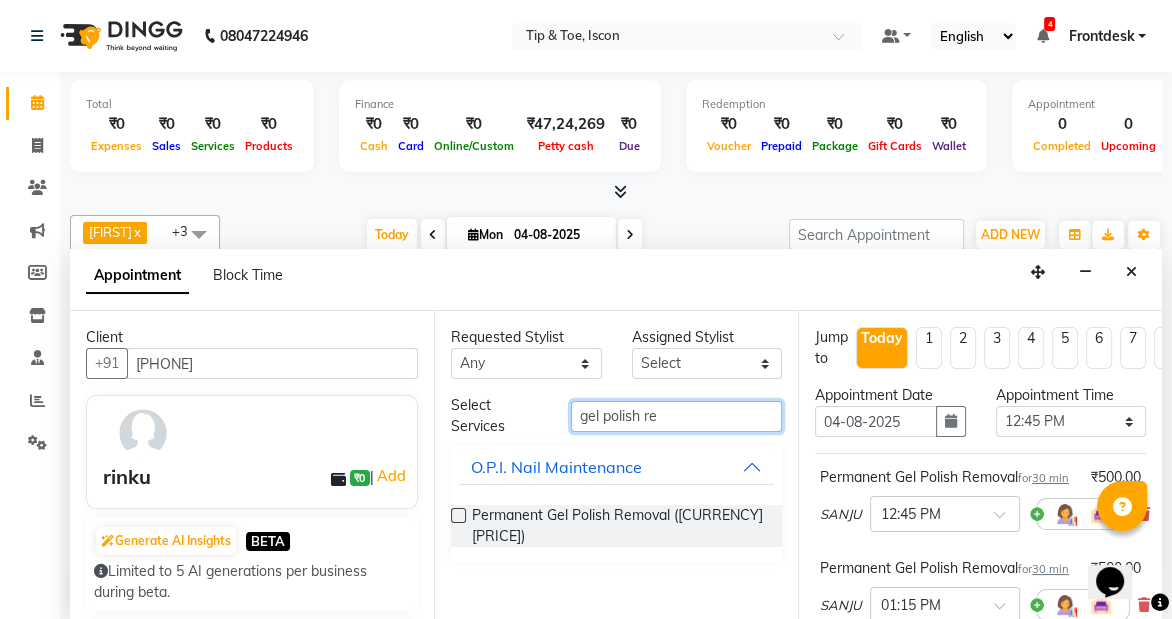 click on "gel polish re" at bounding box center (676, 416) 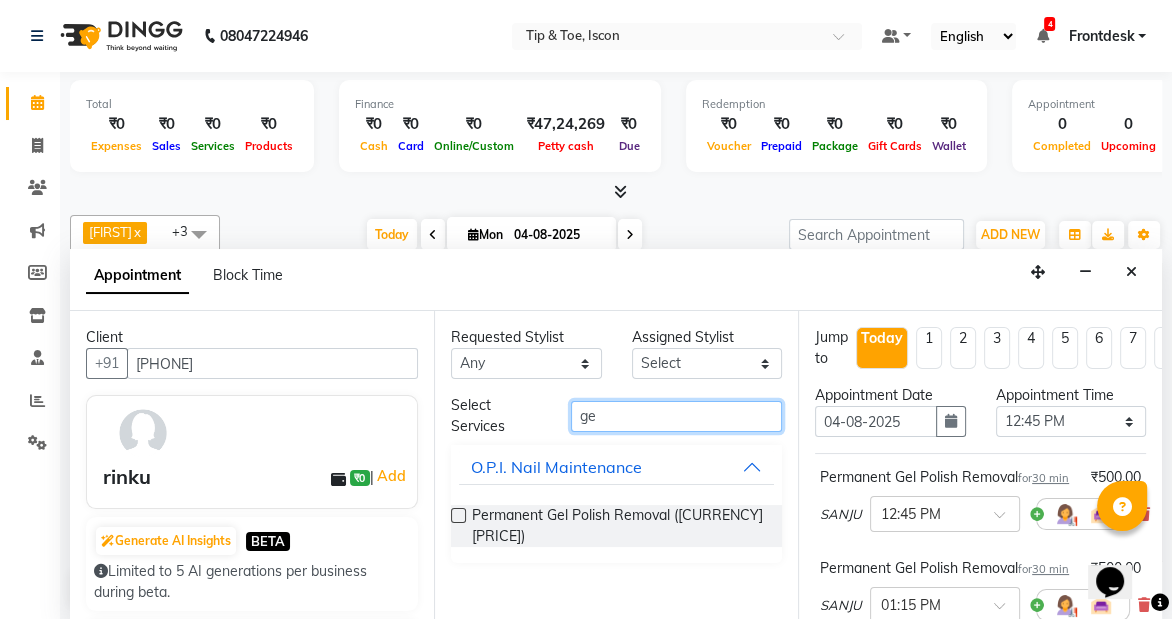 type on "g" 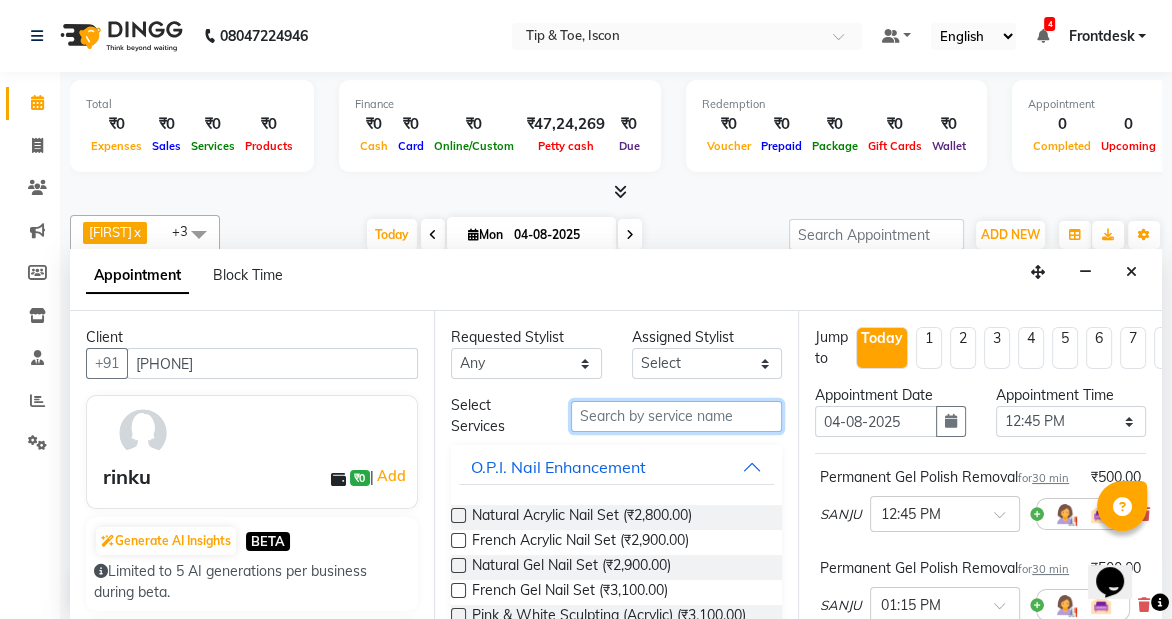 click at bounding box center (676, 416) 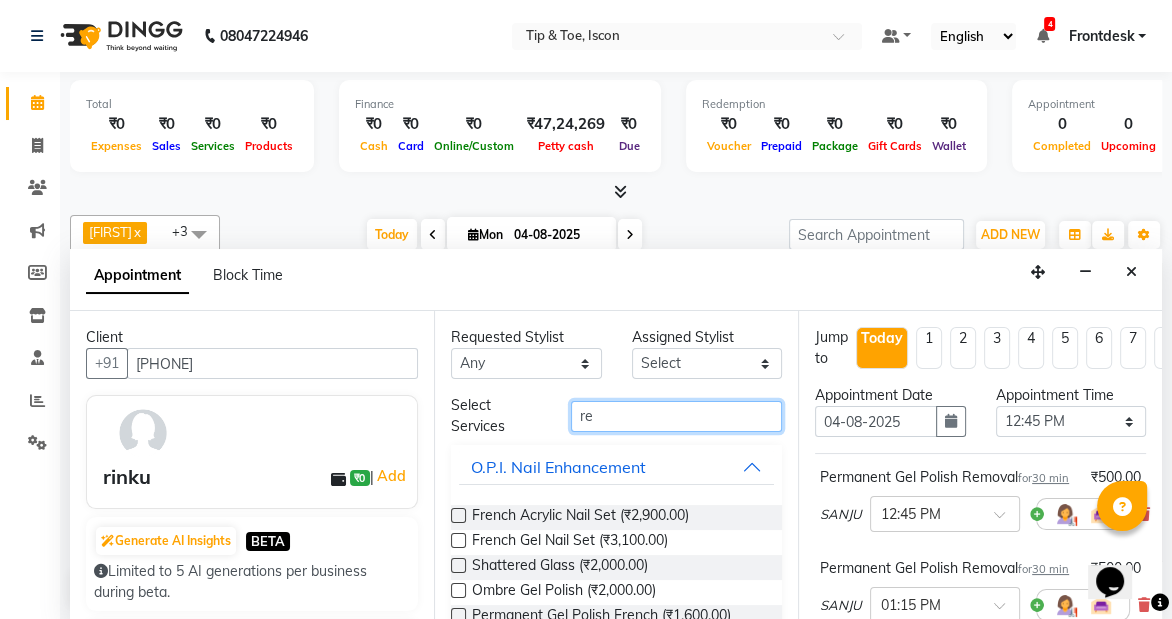 type on "r" 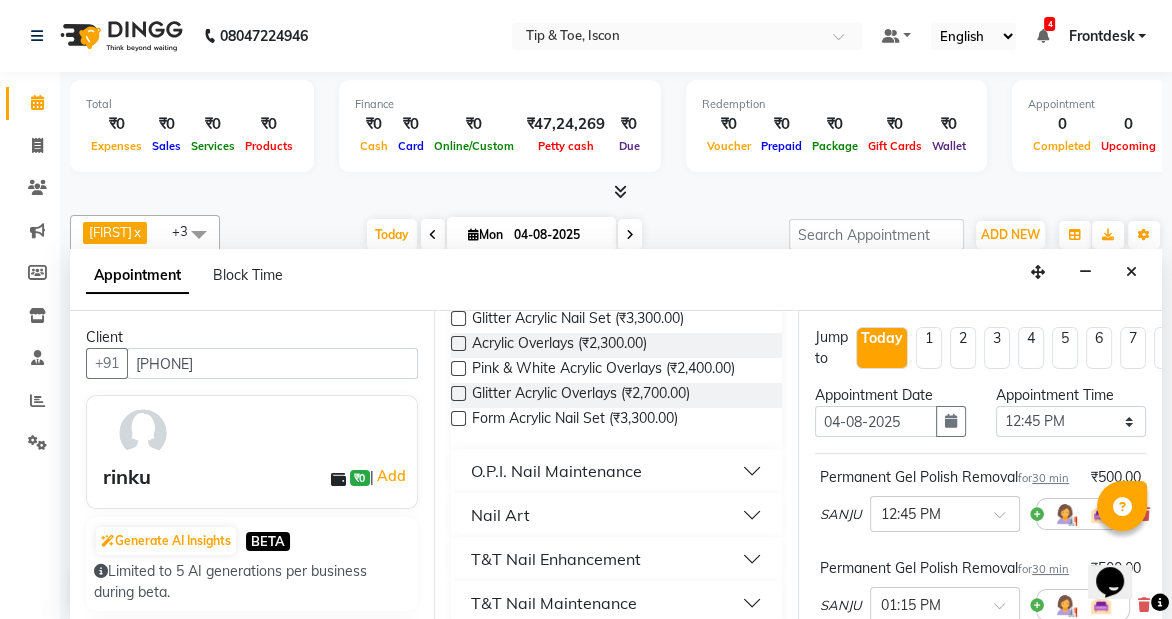 scroll, scrollTop: 278, scrollLeft: 0, axis: vertical 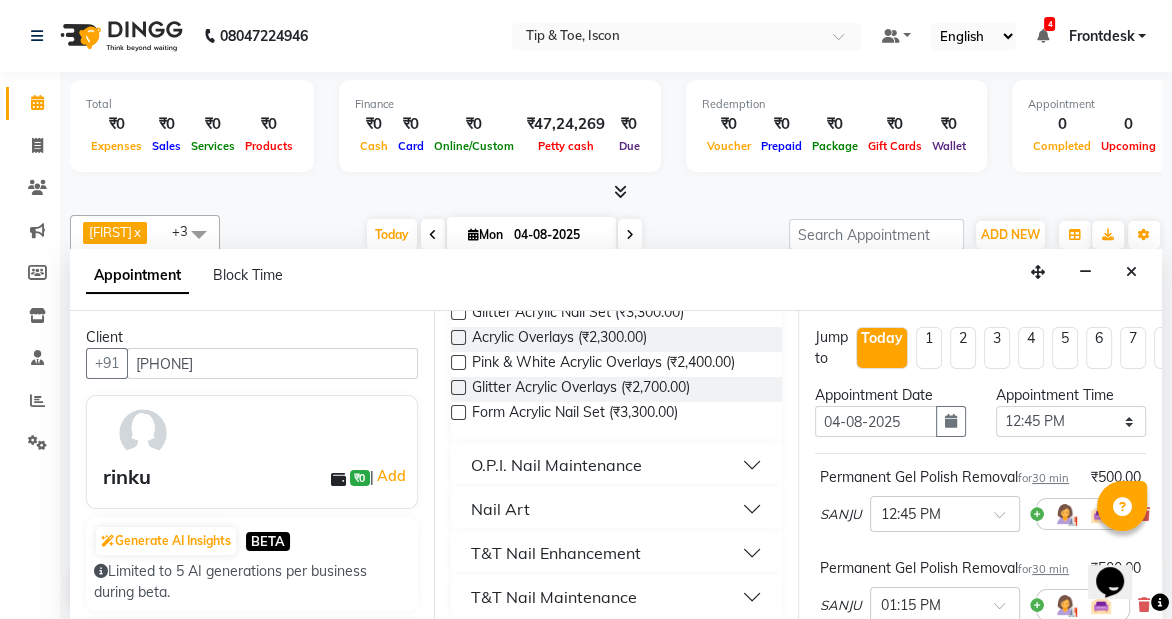 type on "acry" 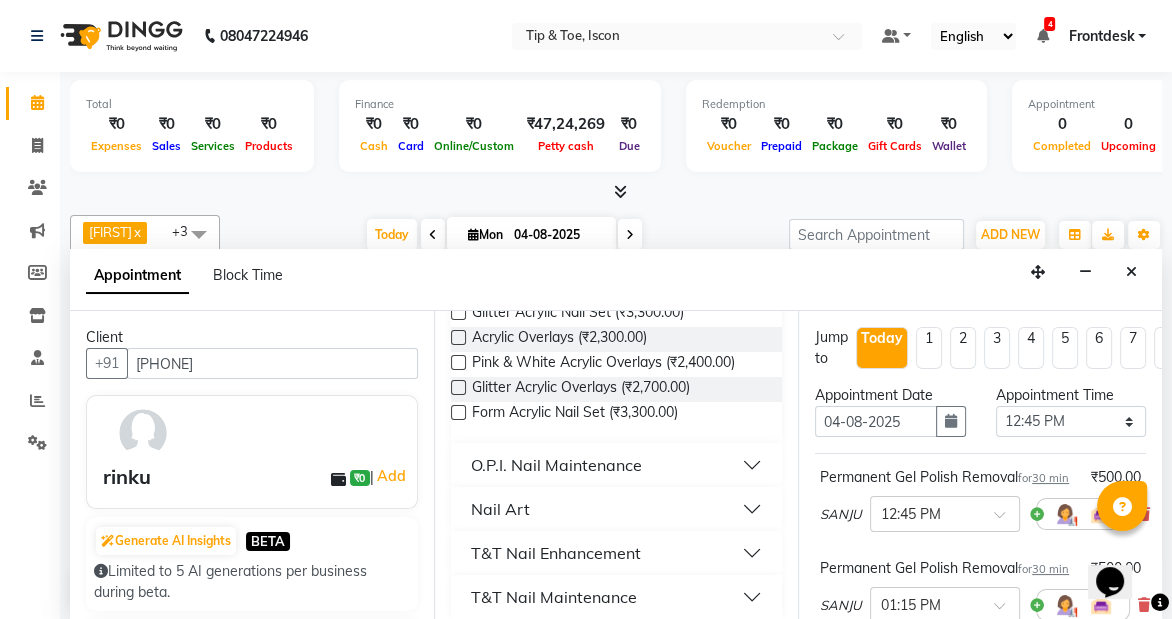 click on "T&T Nail Enhancement" at bounding box center (556, 553) 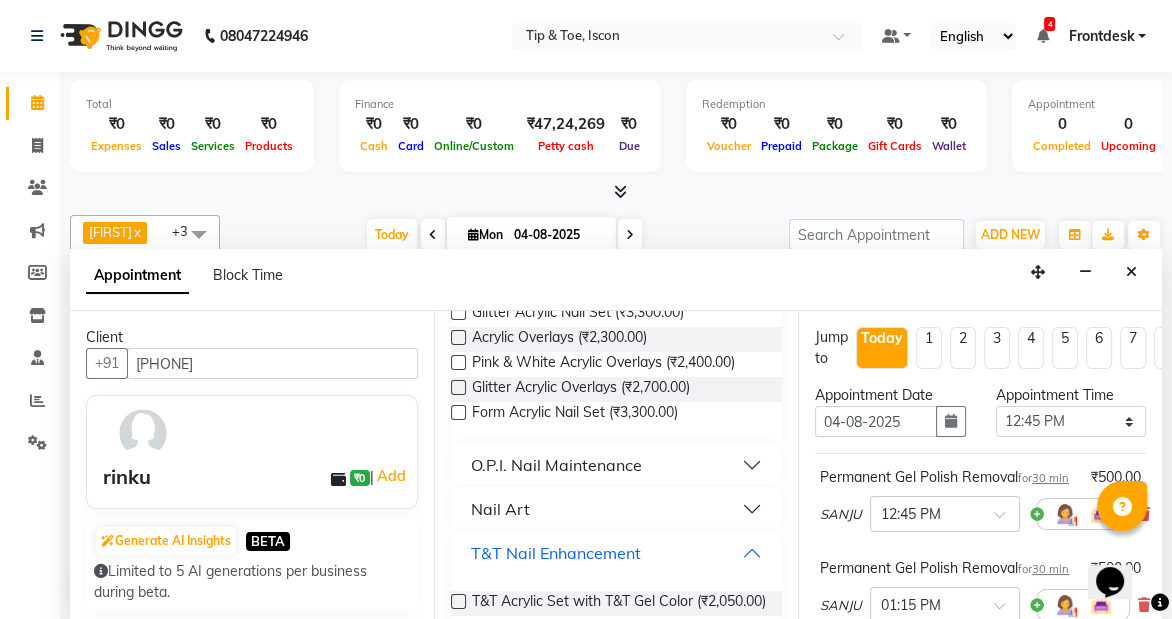 scroll, scrollTop: 432, scrollLeft: 0, axis: vertical 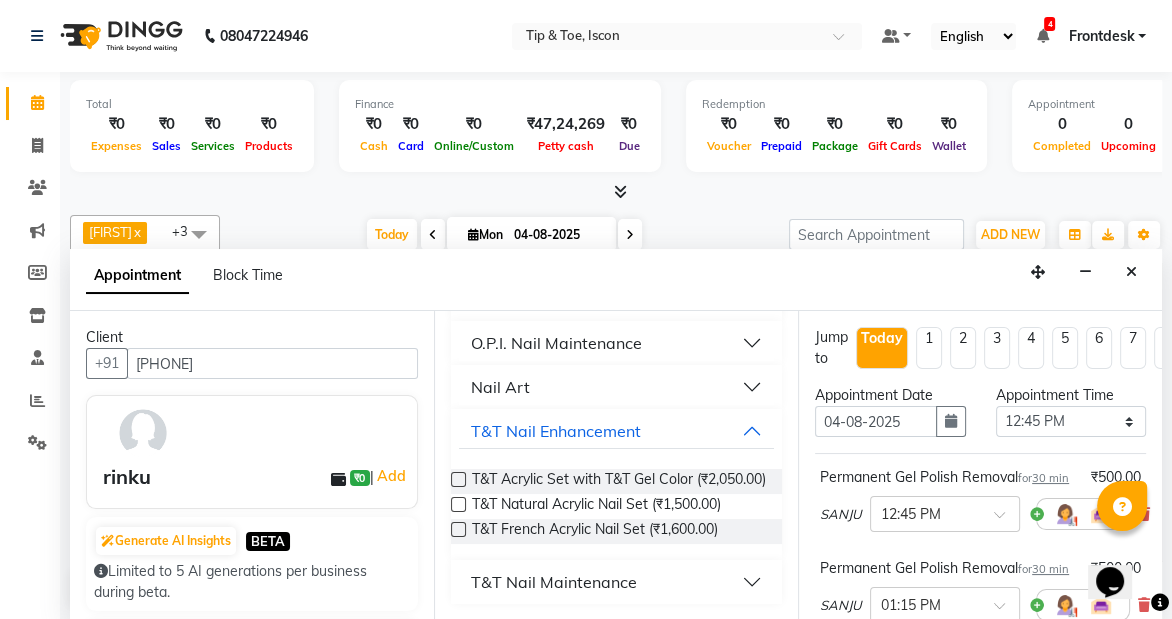 click on "T&T Nail Maintenance" at bounding box center [616, 582] 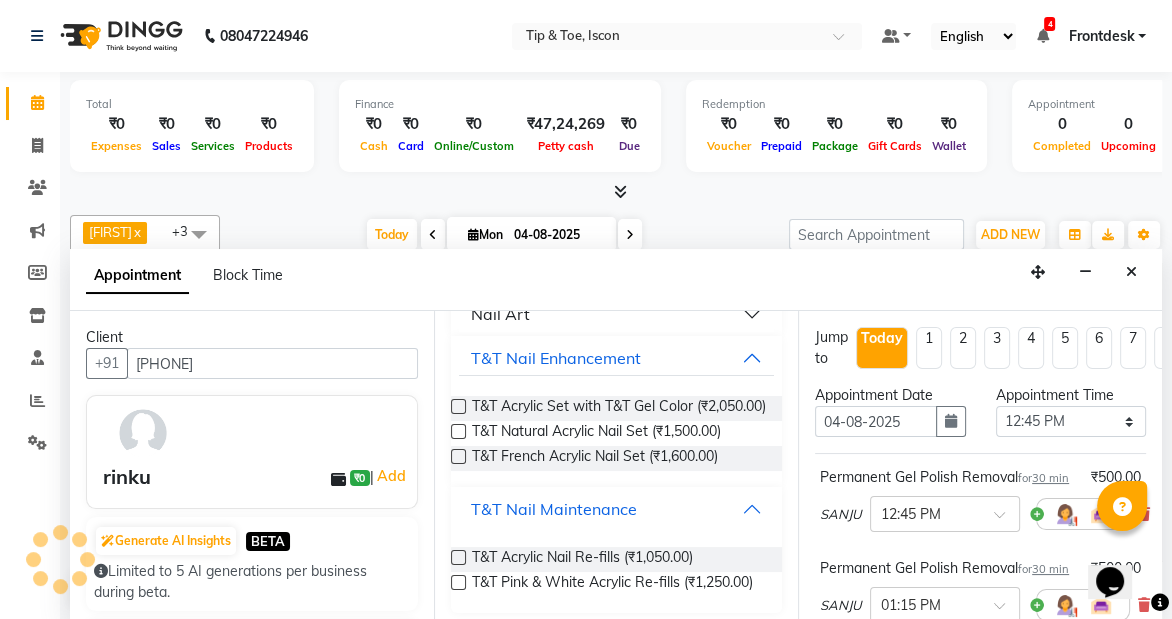 scroll, scrollTop: 531, scrollLeft: 0, axis: vertical 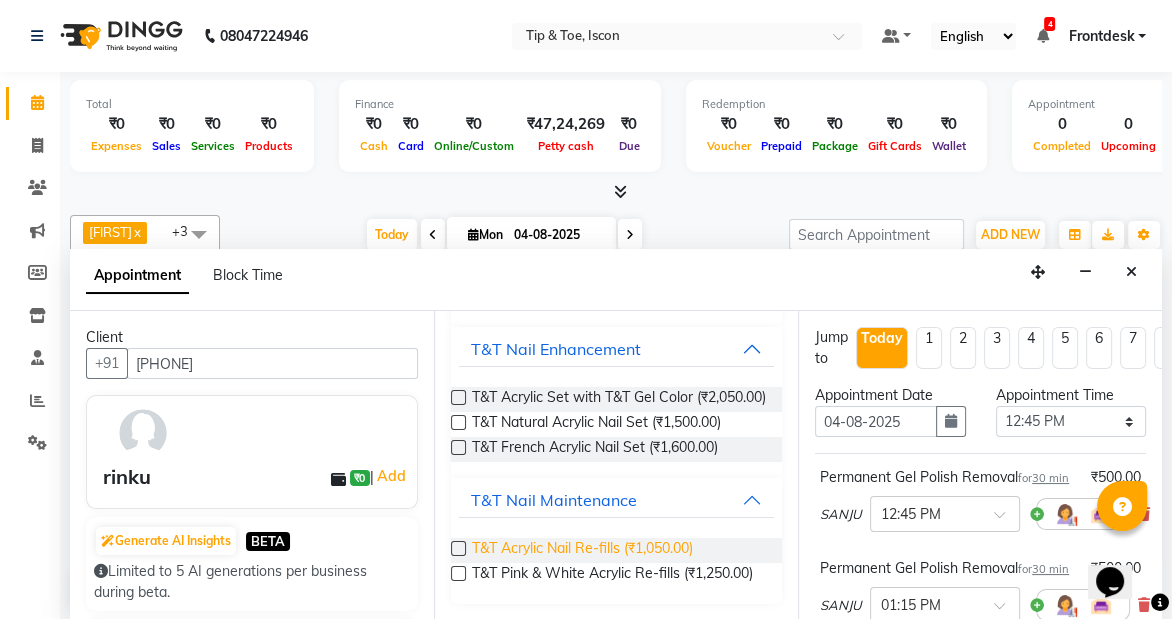 click on "T&T Acrylic Nail Re-fills (₹1,050.00)" at bounding box center (582, 550) 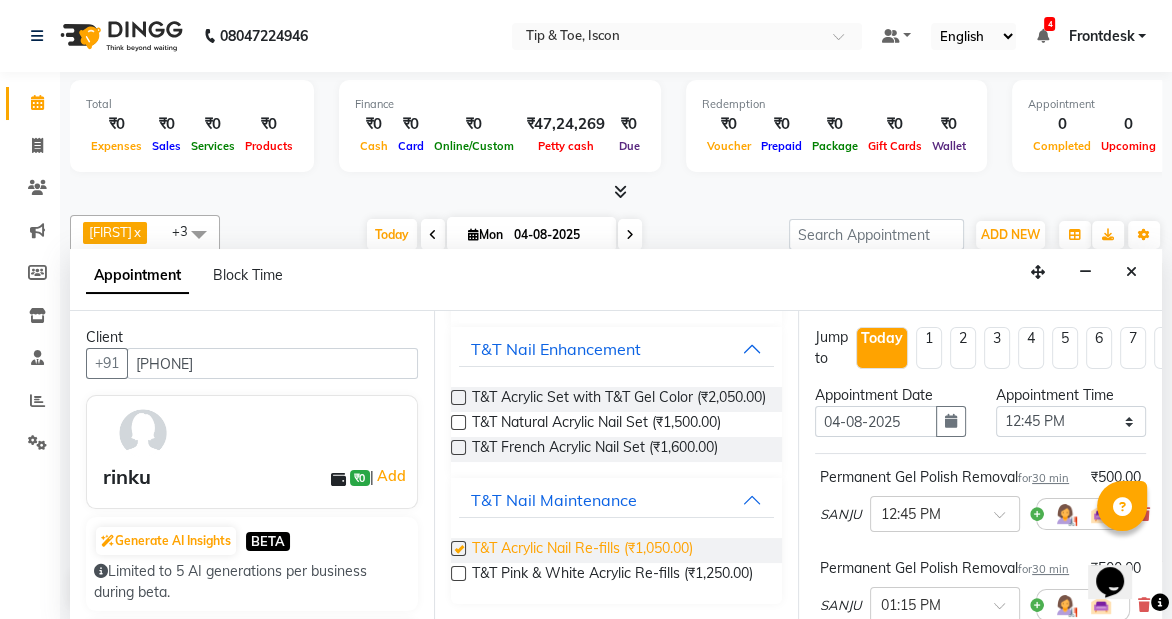 checkbox on "false" 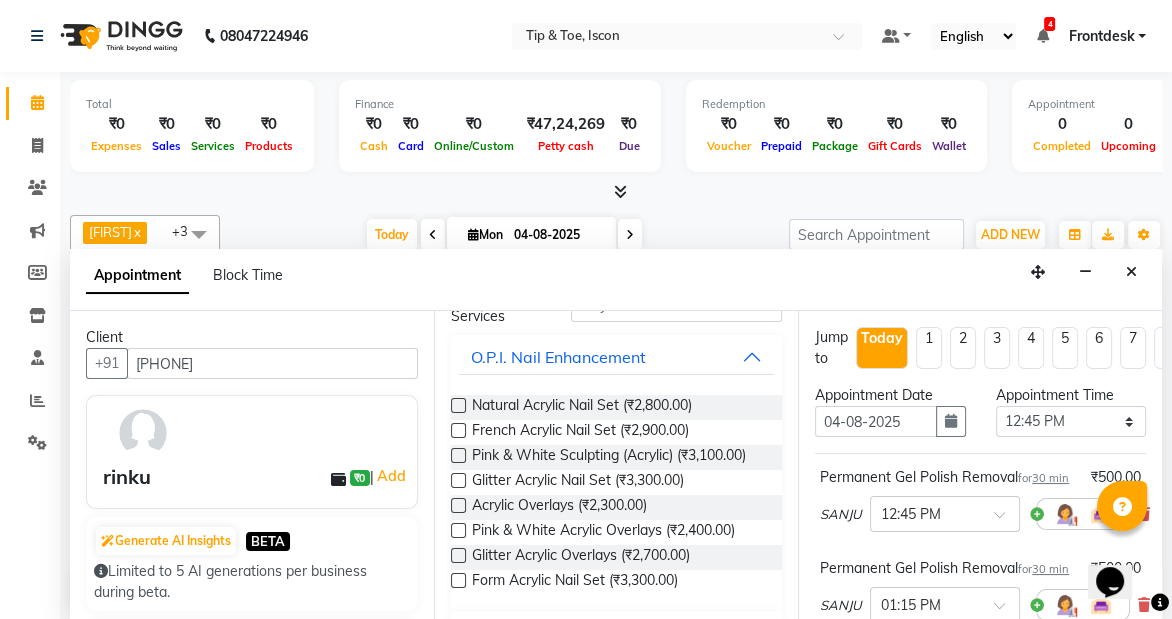 scroll, scrollTop: 0, scrollLeft: 0, axis: both 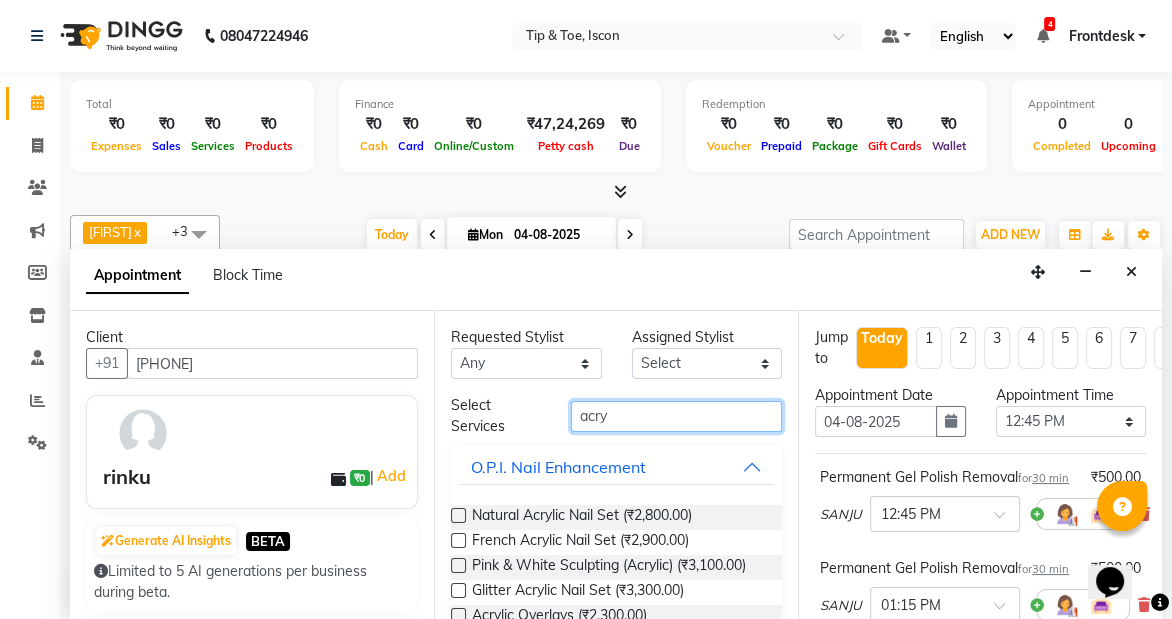 click on "acry" at bounding box center [676, 416] 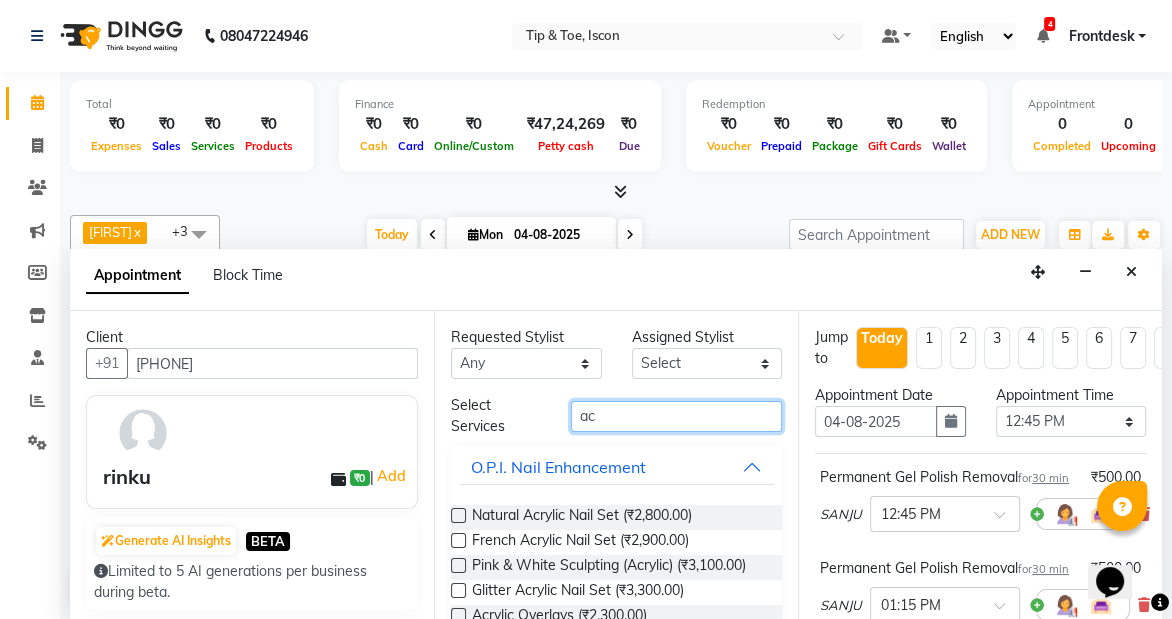 type on "a" 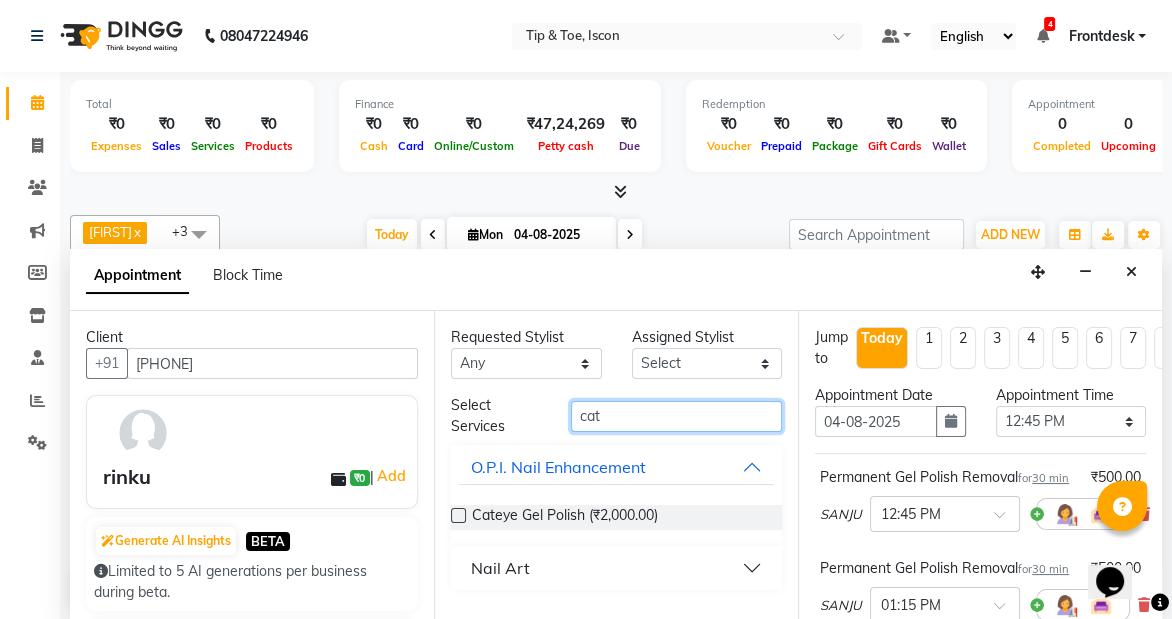 type on "cat" 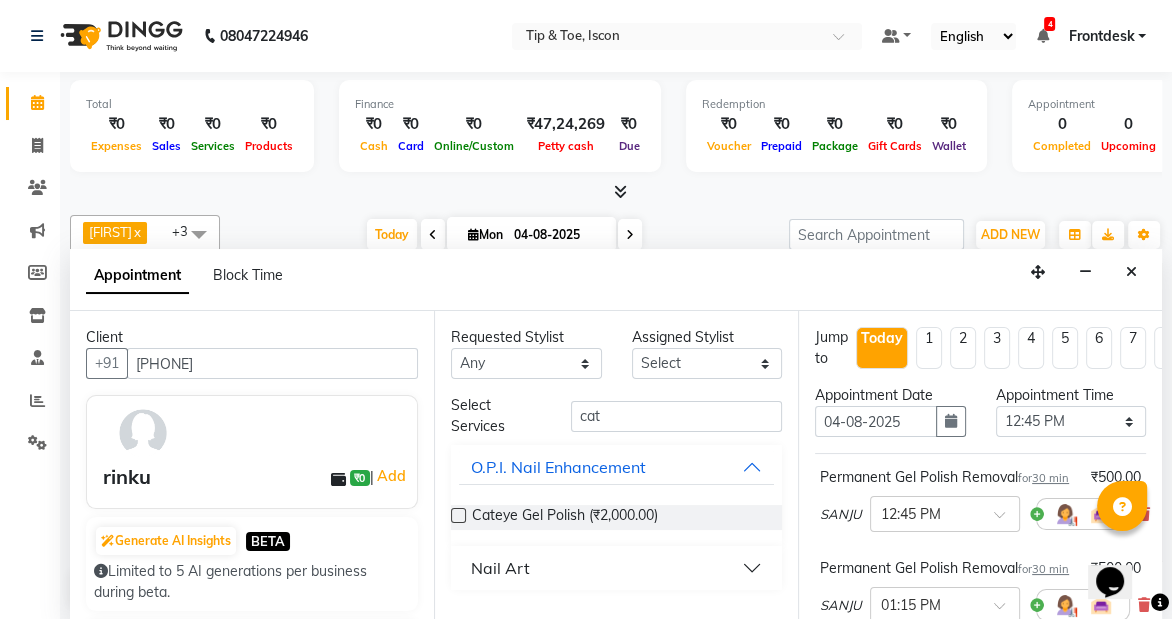 click at bounding box center [458, 515] 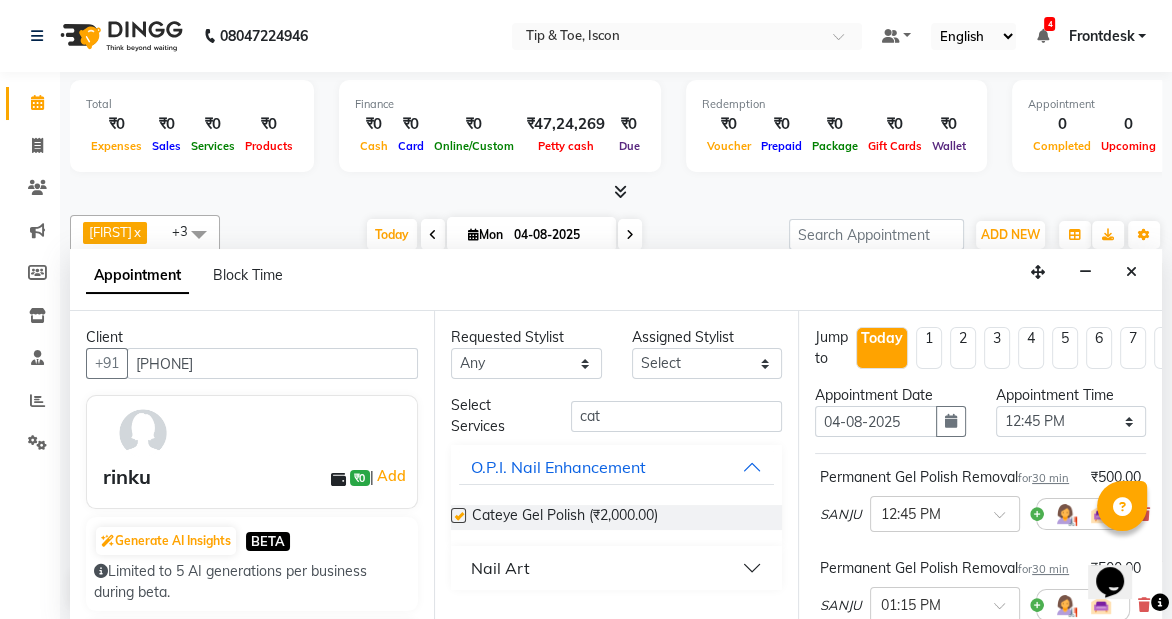 checkbox on "false" 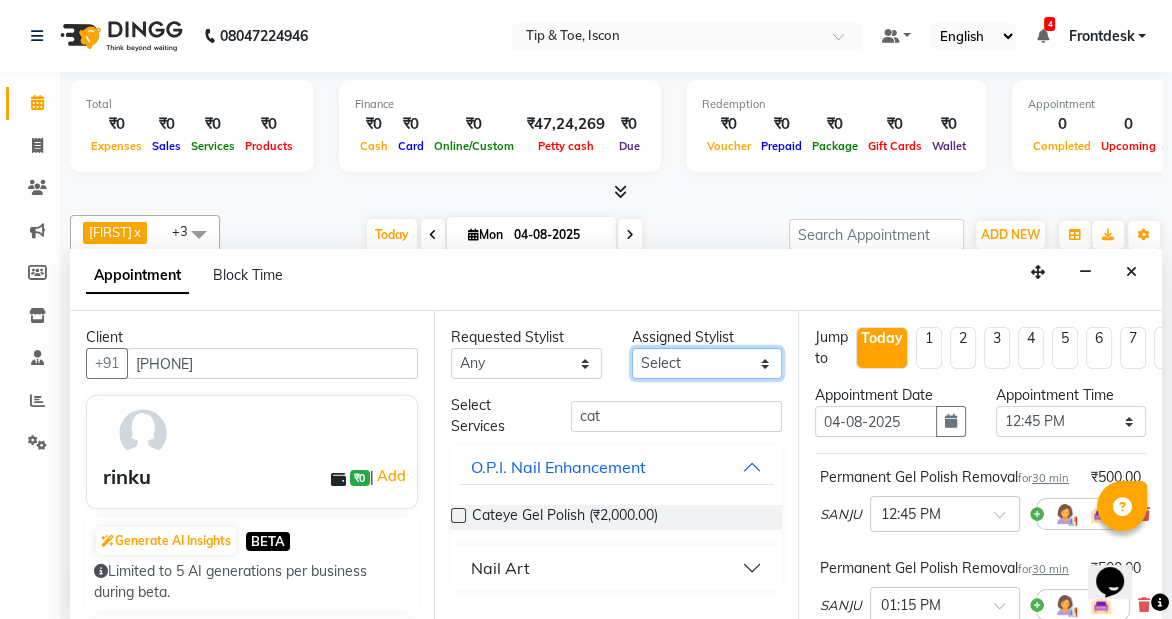 click on "Select [PERSON] [PERSON] [PERSON] [PERSON] [PERSON] [PERSON] [PERSON] [PERSON] [PERSON] [PERSON] [PERSON] [PERSON] [PERSON] [PERSON] [PERSON]" at bounding box center [707, 363] 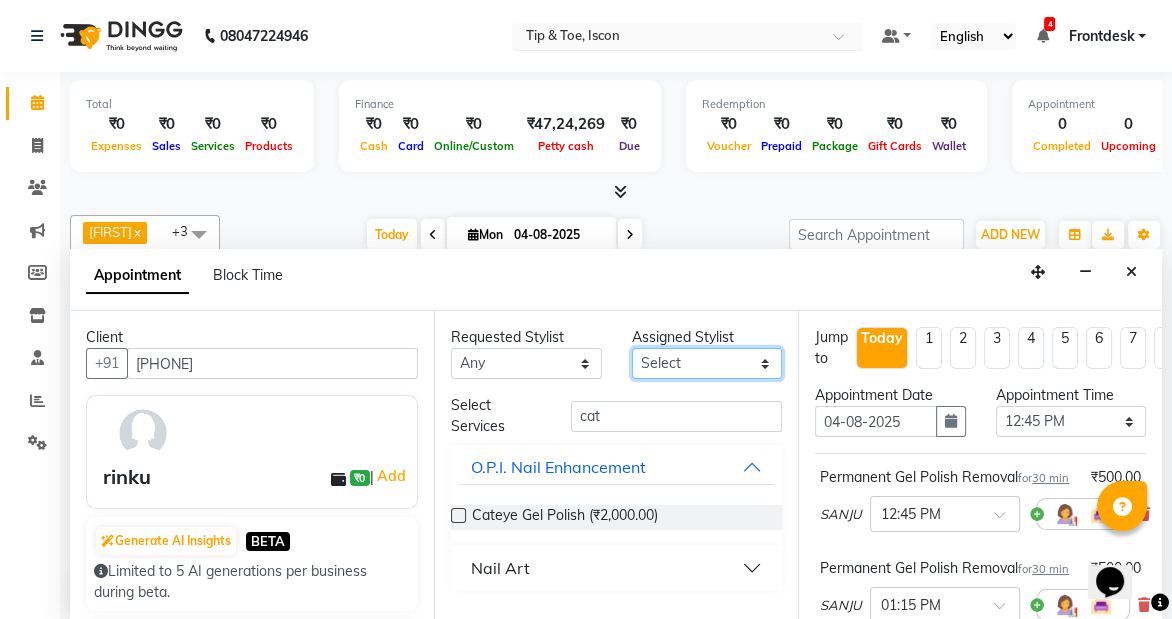 select on "42686" 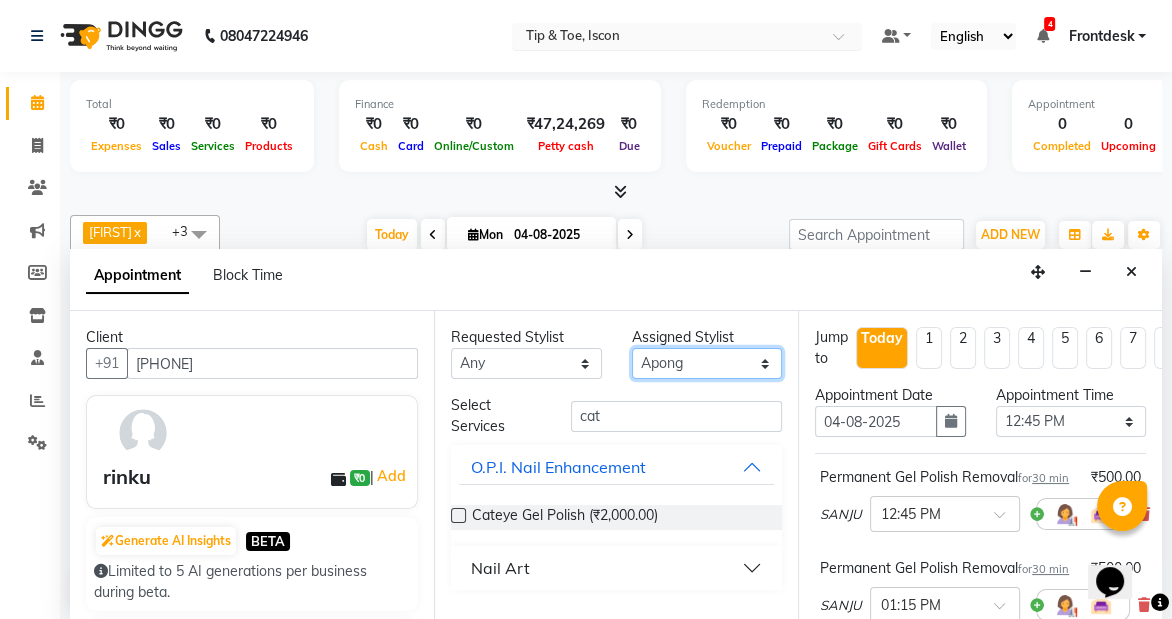 click on "Select [PERSON] [PERSON] [PERSON] [PERSON] [PERSON] [PERSON] [PERSON] [PERSON] [PERSON] [PERSON] [PERSON] [PERSON] [PERSON] [PERSON] [PERSON]" at bounding box center [707, 363] 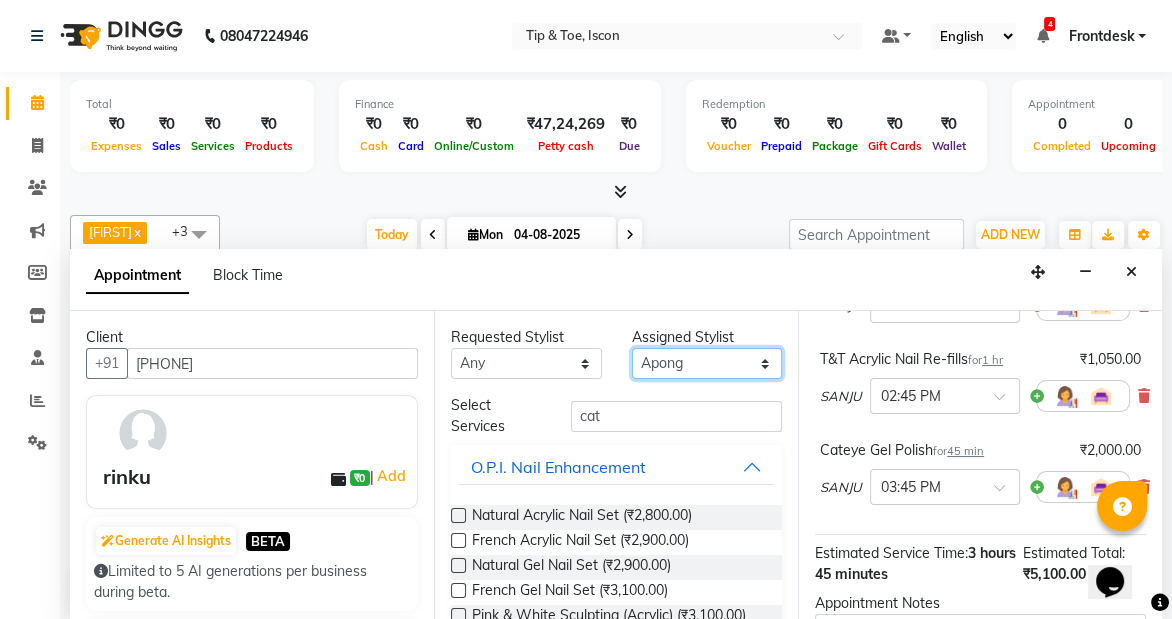 scroll, scrollTop: 395, scrollLeft: 0, axis: vertical 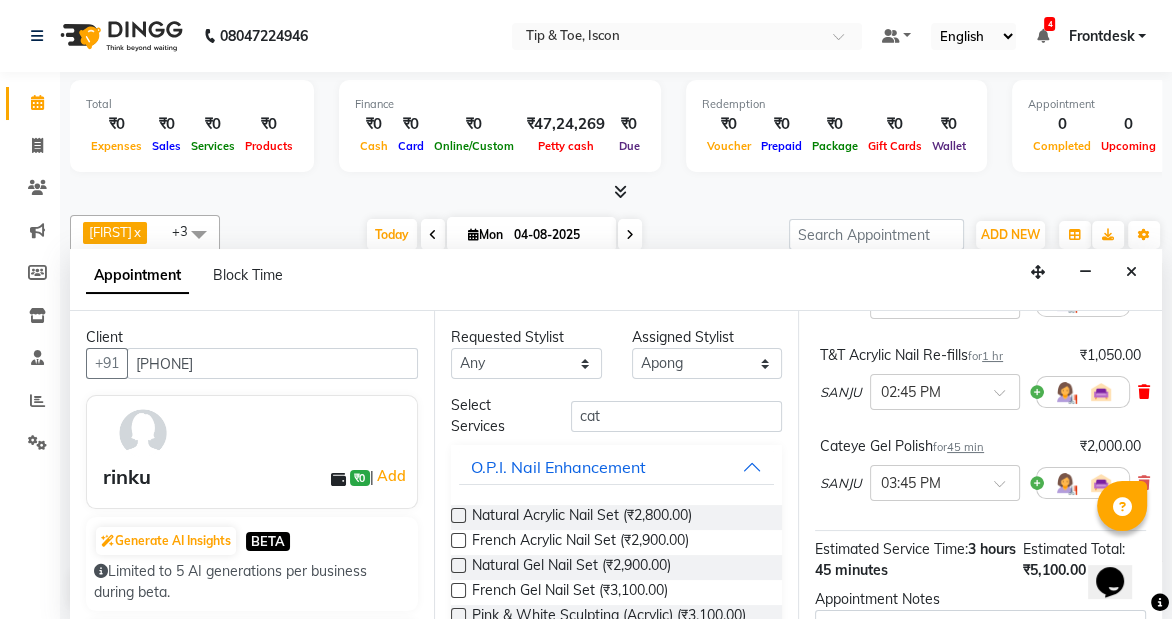 click at bounding box center [1144, 392] 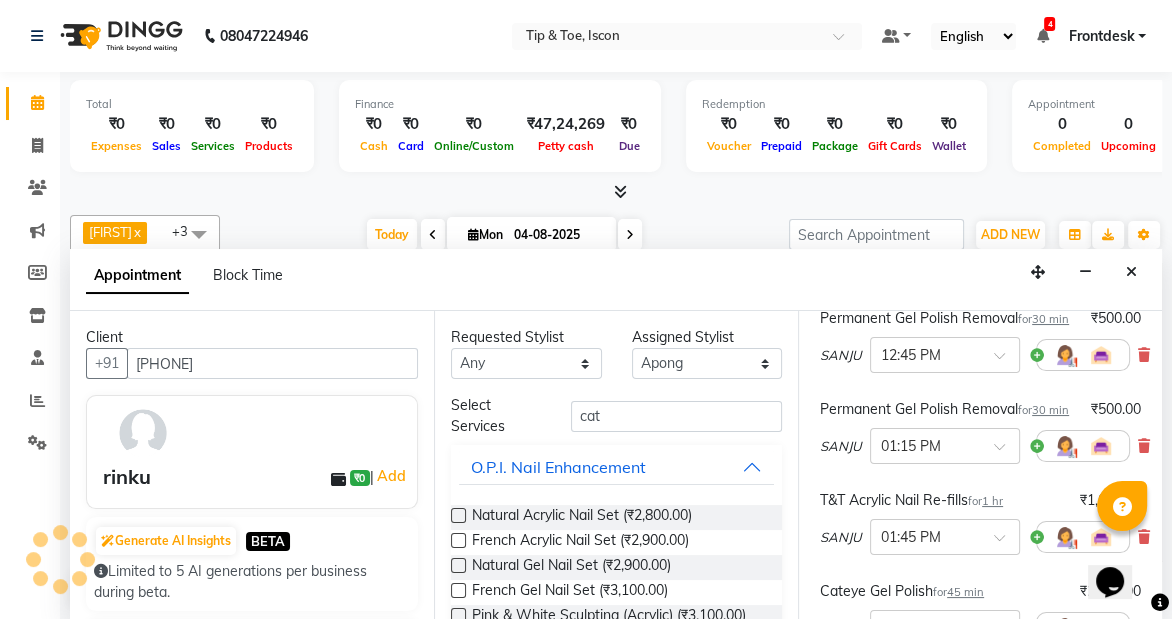 scroll, scrollTop: 143, scrollLeft: 0, axis: vertical 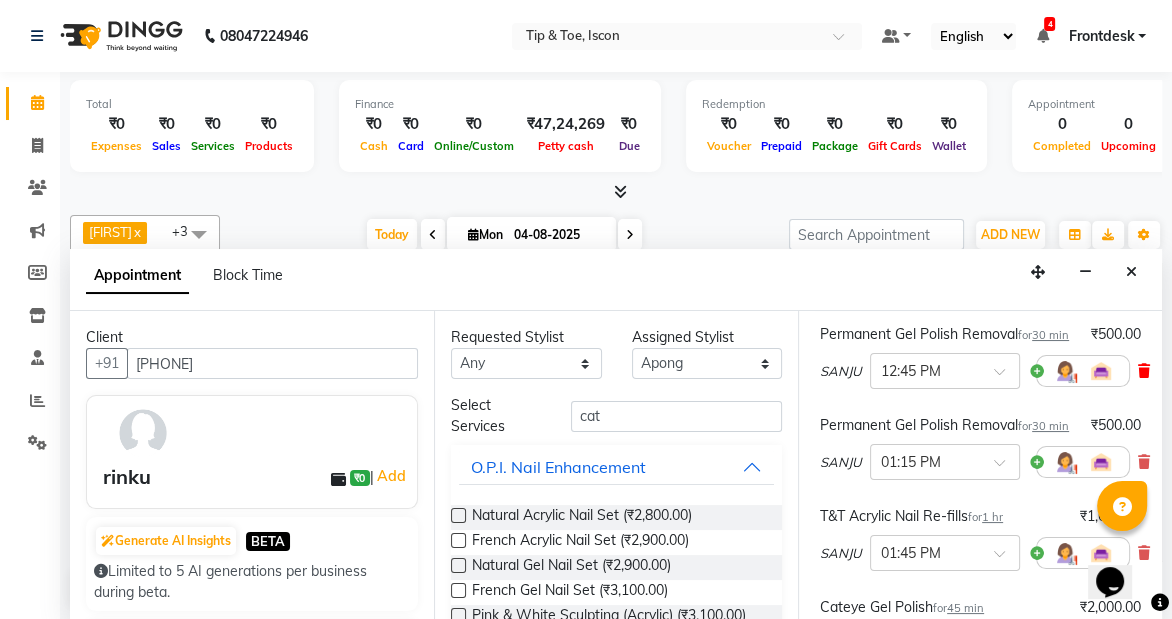 click at bounding box center (1144, 371) 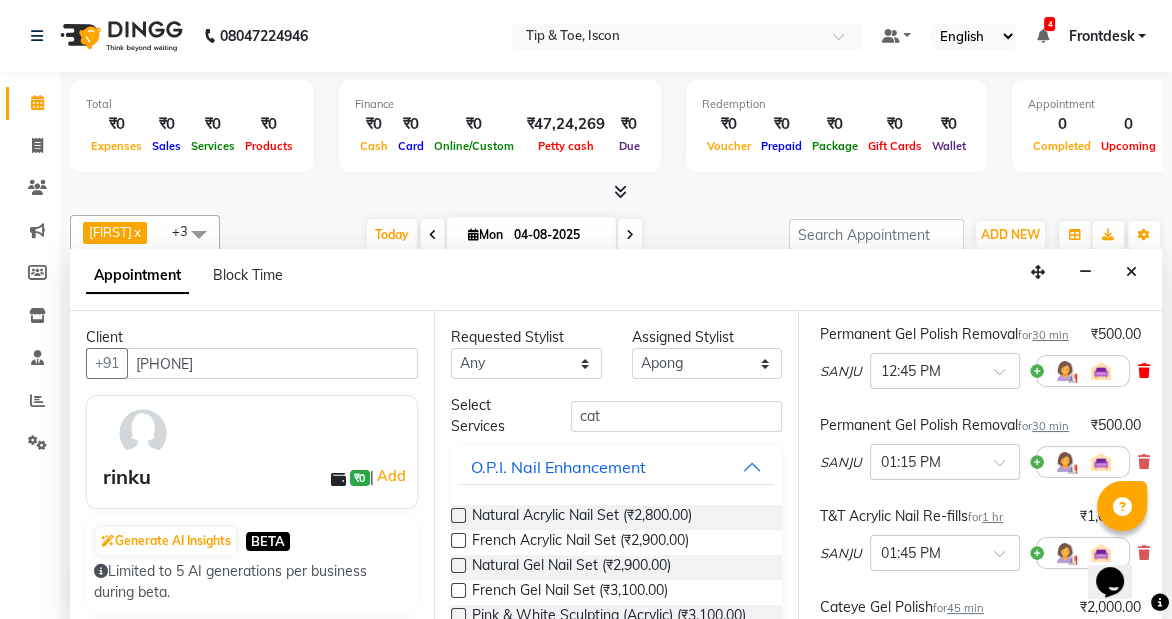 scroll, scrollTop: 31, scrollLeft: 0, axis: vertical 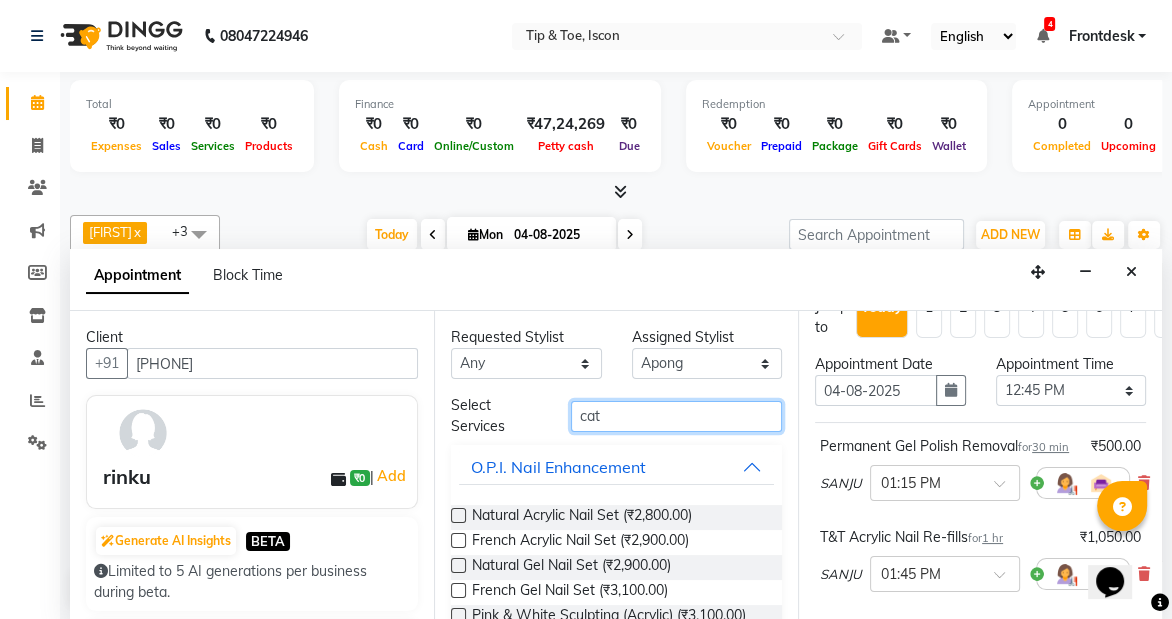 click on "cat" at bounding box center (676, 416) 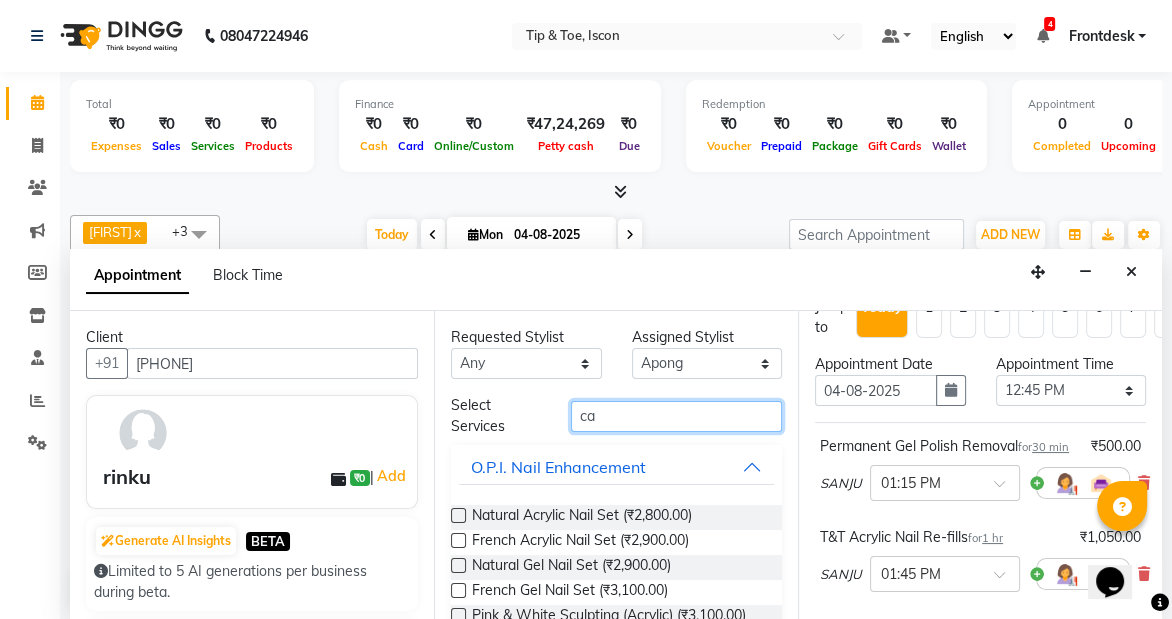 type on "c" 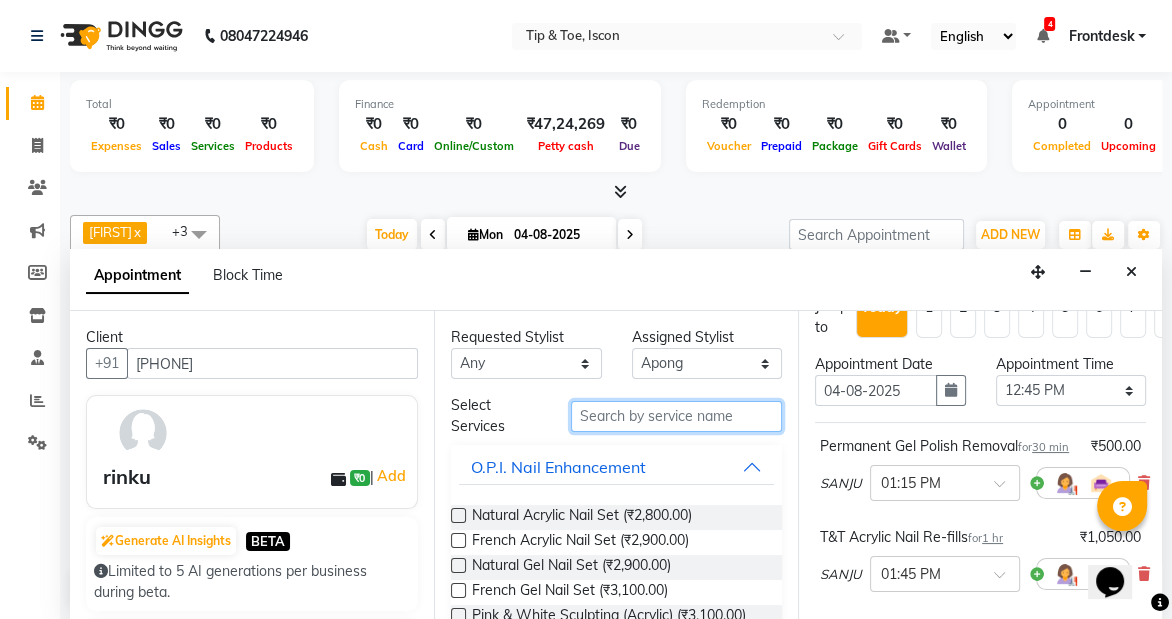 click at bounding box center (676, 416) 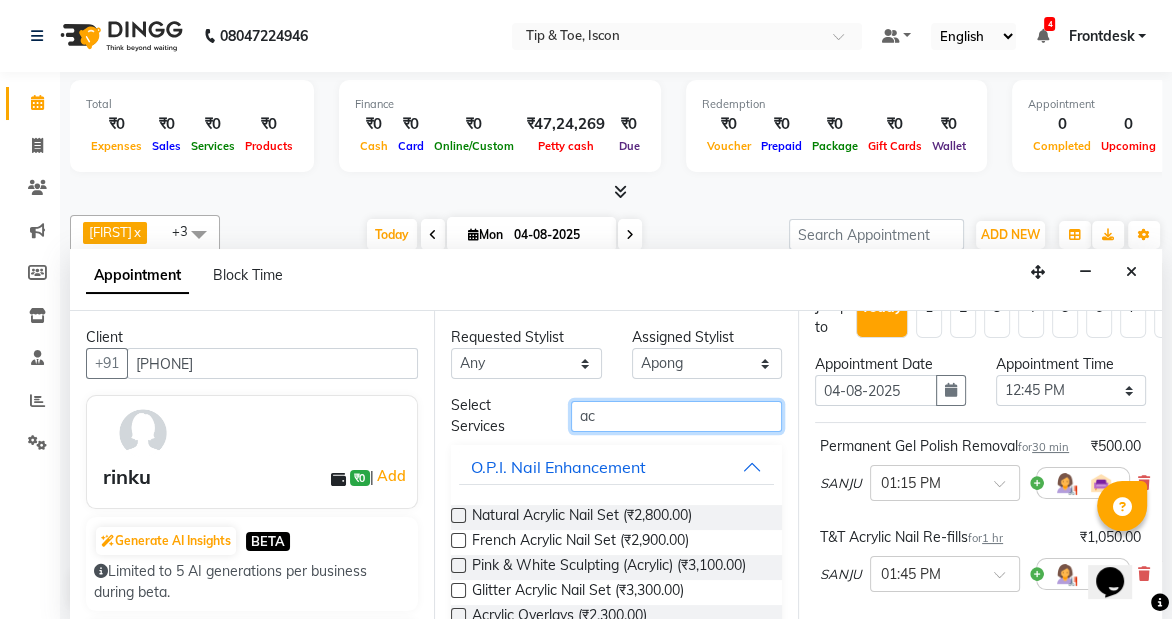 type on "a" 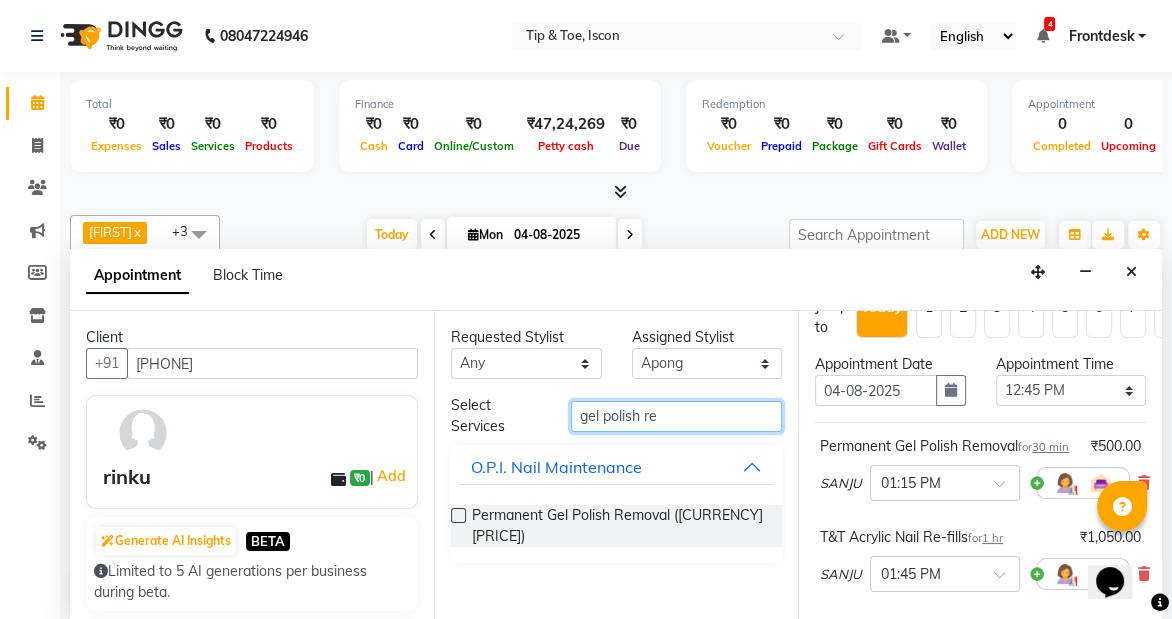 type on "gel polish re" 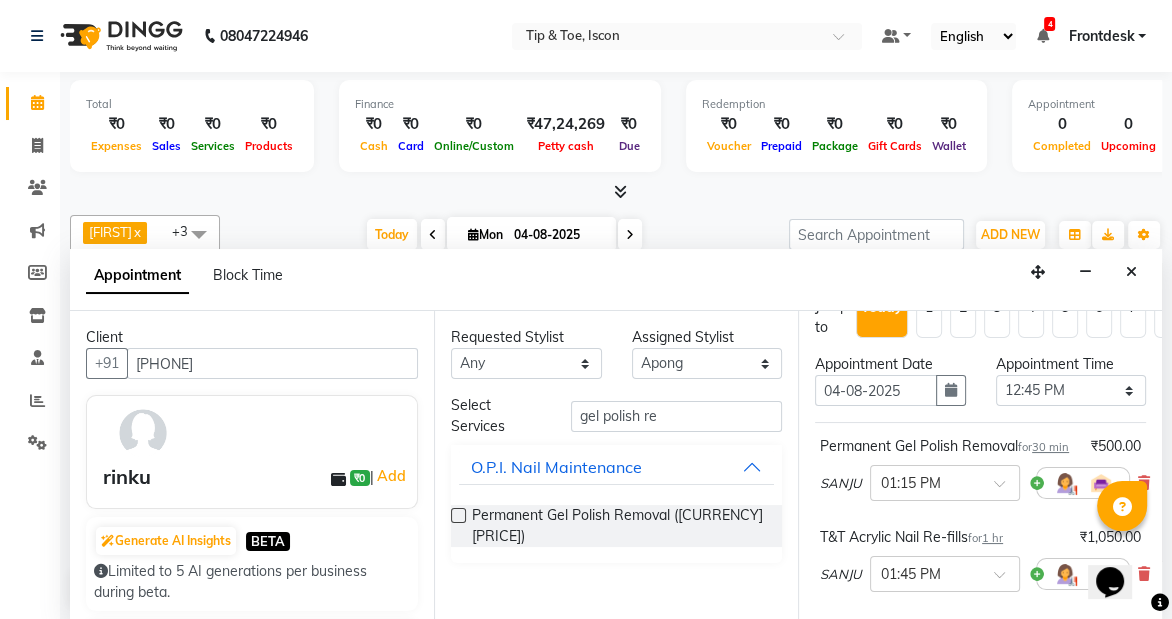 click at bounding box center (458, 515) 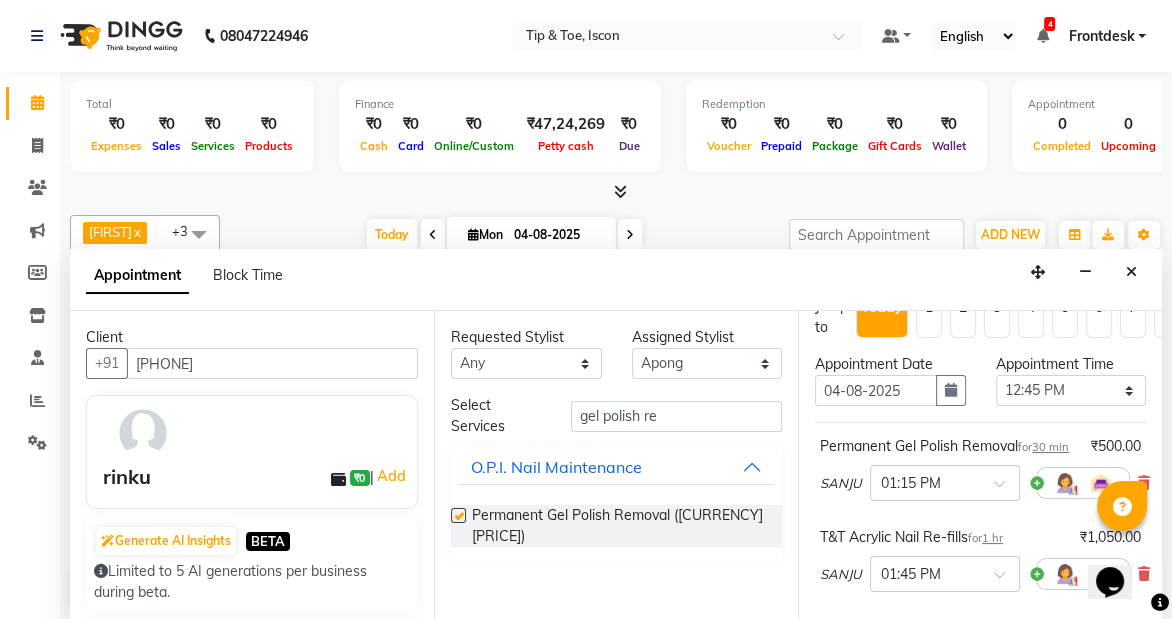 checkbox on "false" 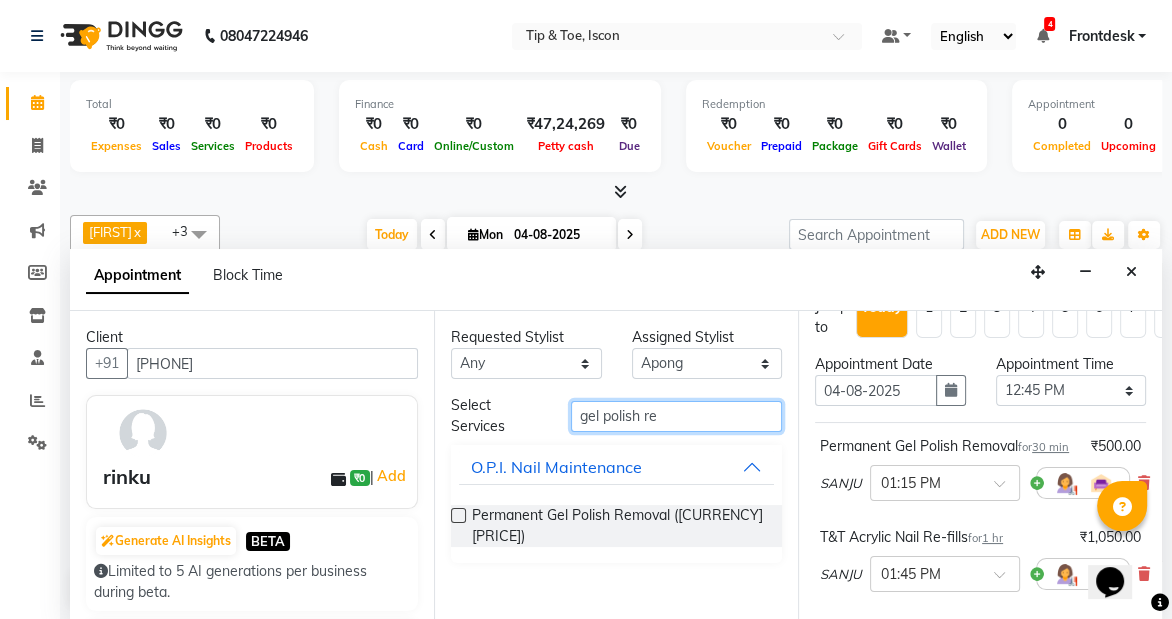 click on "gel polish re" at bounding box center [676, 416] 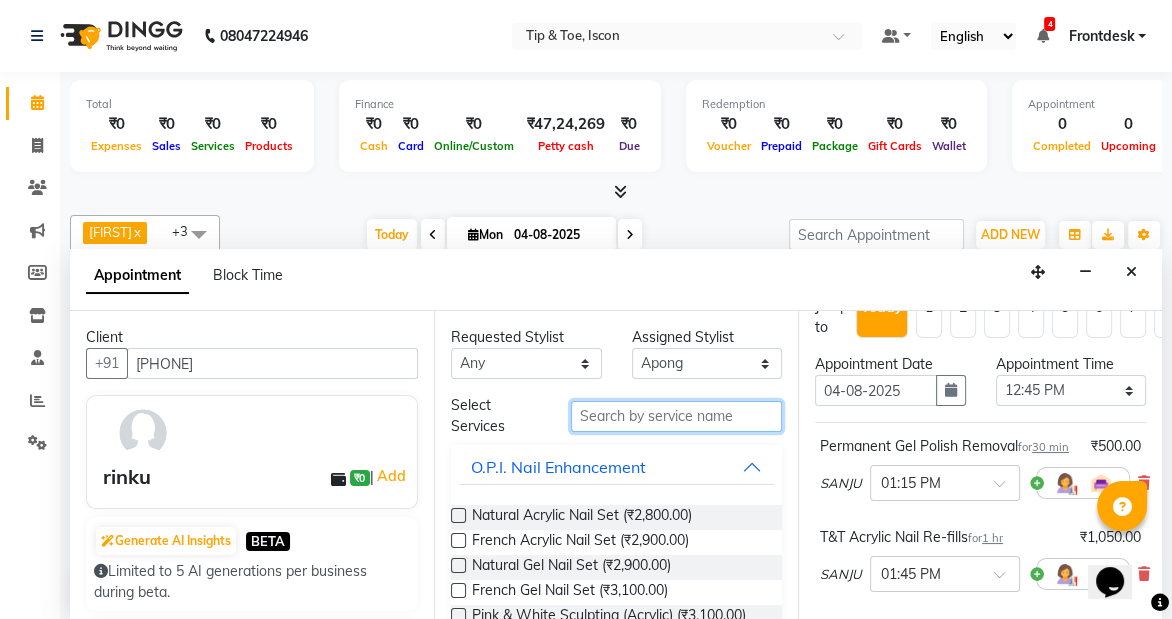 type 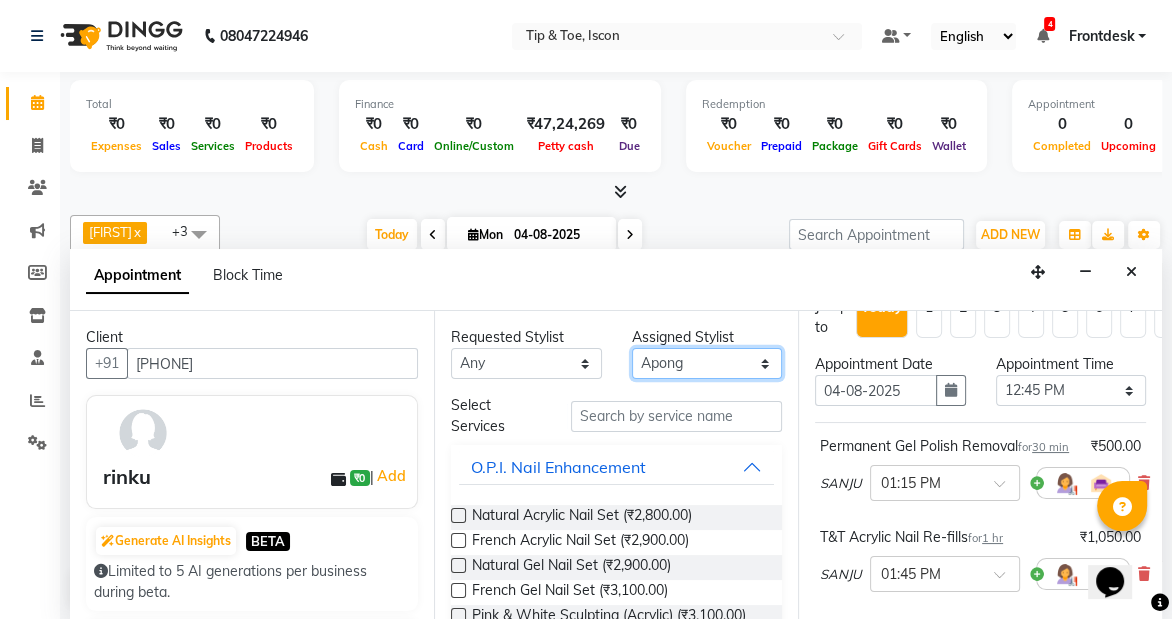click on "Select [PERSON] [PERSON] [PERSON] [PERSON] [PERSON] [PERSON] [PERSON] [PERSON] [PERSON] [PERSON] [PERSON] [PERSON] [PERSON] [PERSON] [PERSON]" at bounding box center (707, 363) 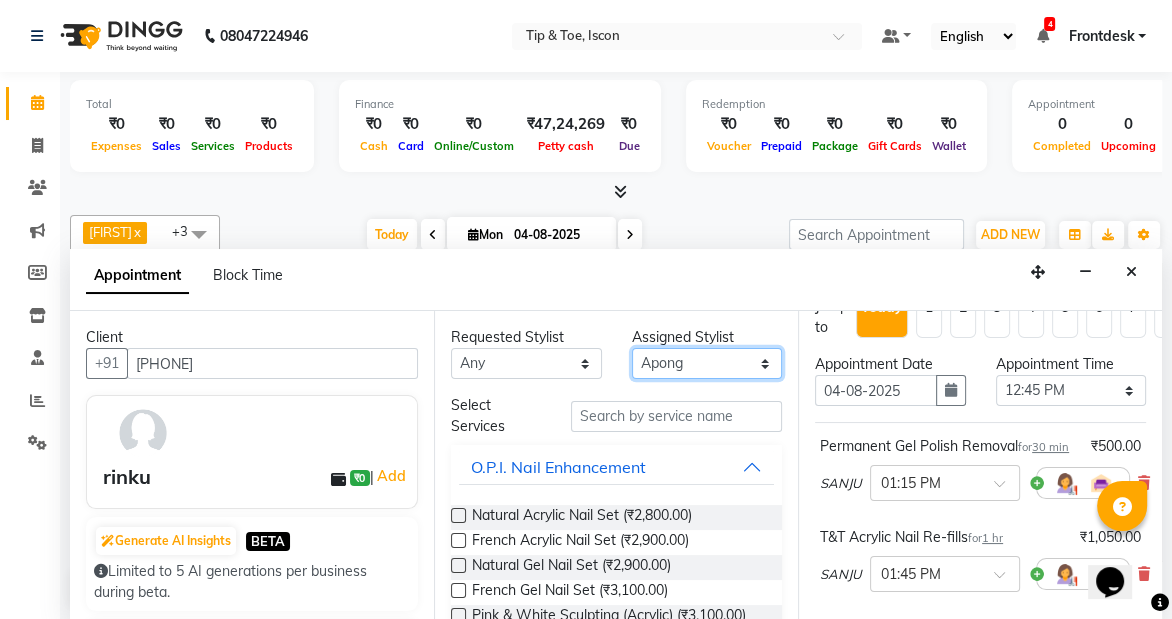 select on "[NUMBER]" 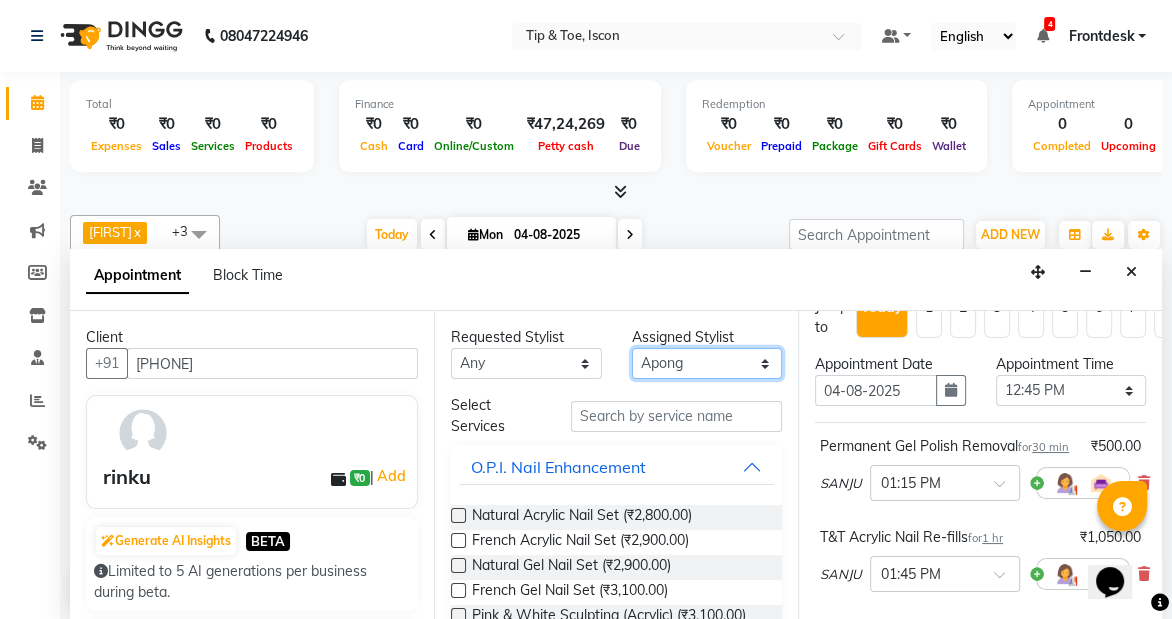 click on "Select [PERSON] [PERSON] [PERSON] [PERSON] [PERSON] [PERSON] [PERSON] [PERSON] [PERSON] [PERSON] [PERSON] [PERSON] [PERSON] [PERSON] [PERSON]" at bounding box center (707, 363) 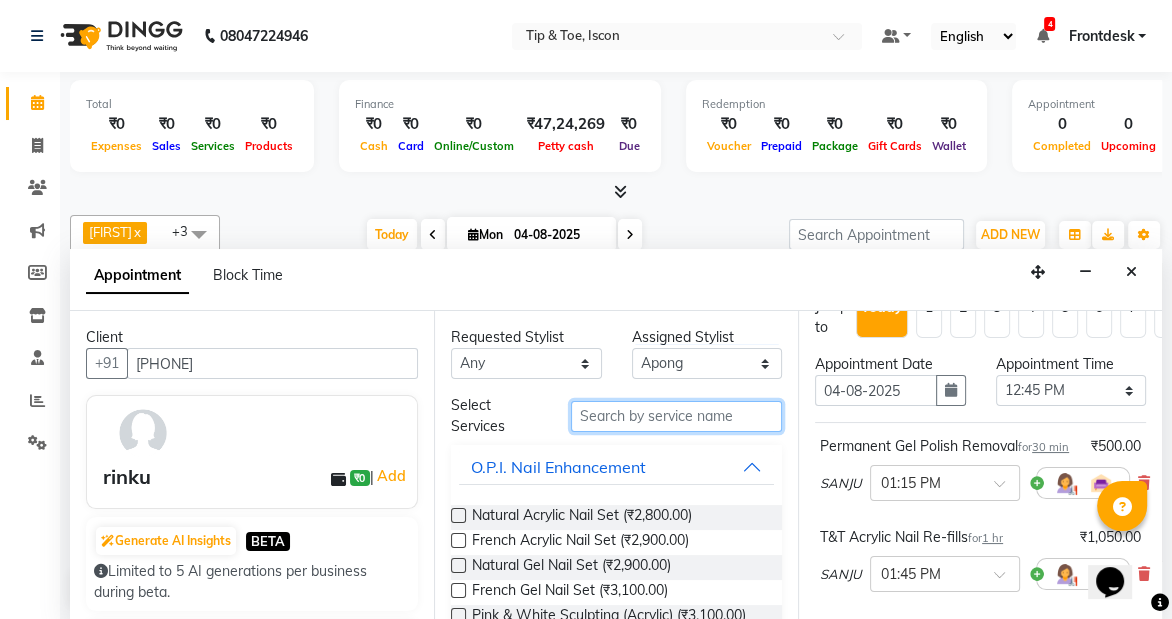 click at bounding box center (676, 416) 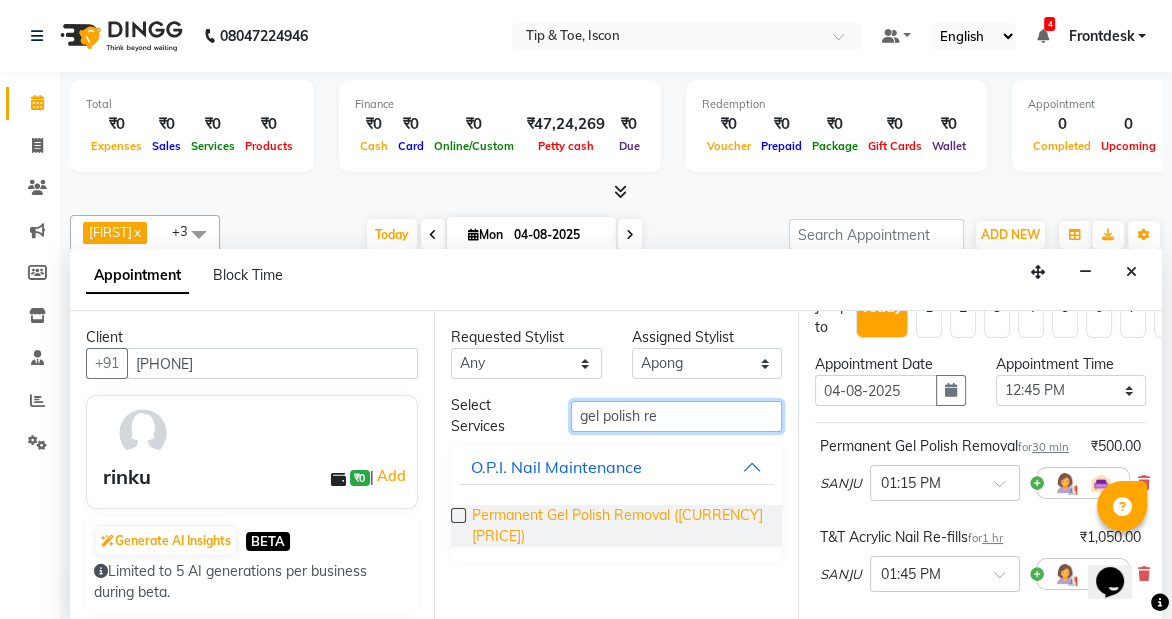 type on "gel polish re" 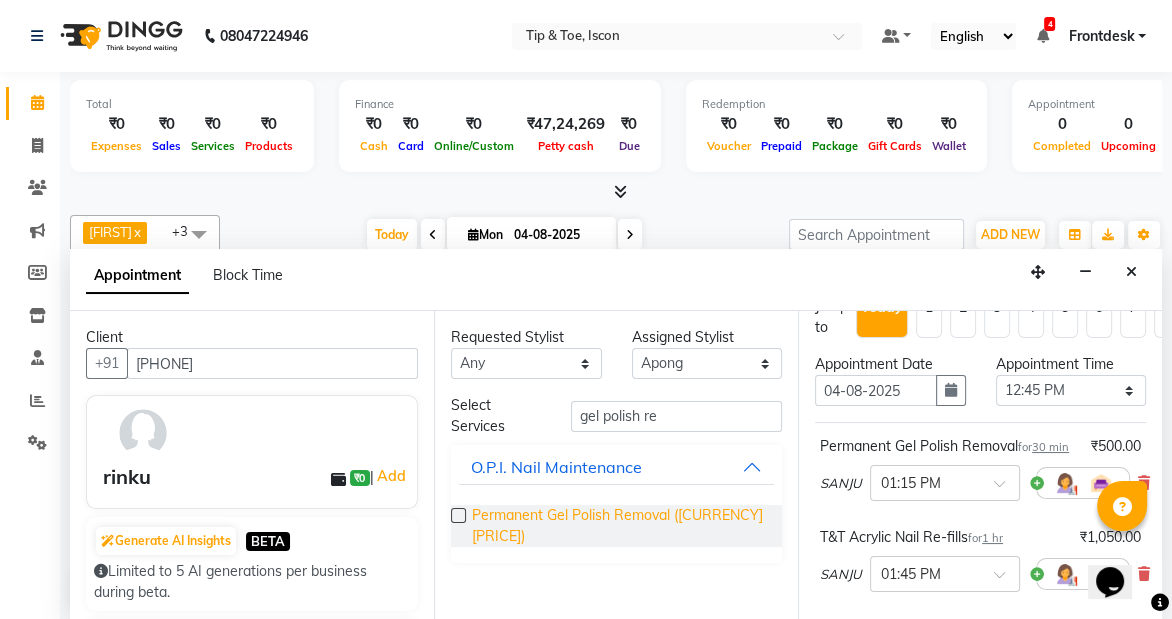 click on "Permanent Gel Polish Removal ([CURRENCY][PRICE])" at bounding box center [619, 526] 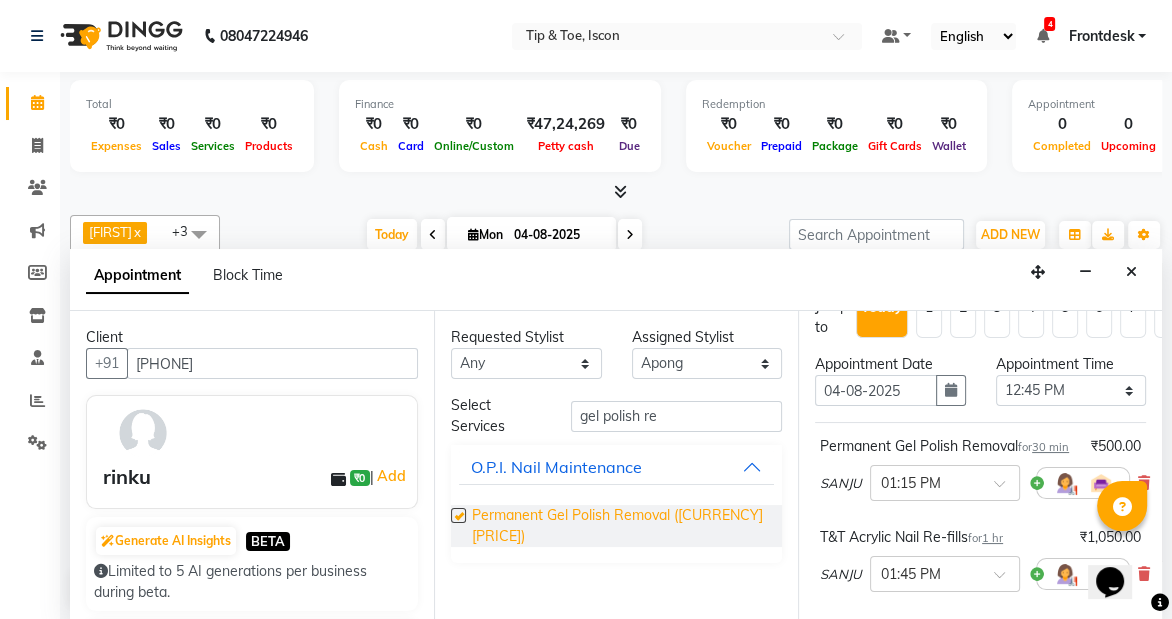 checkbox on "false" 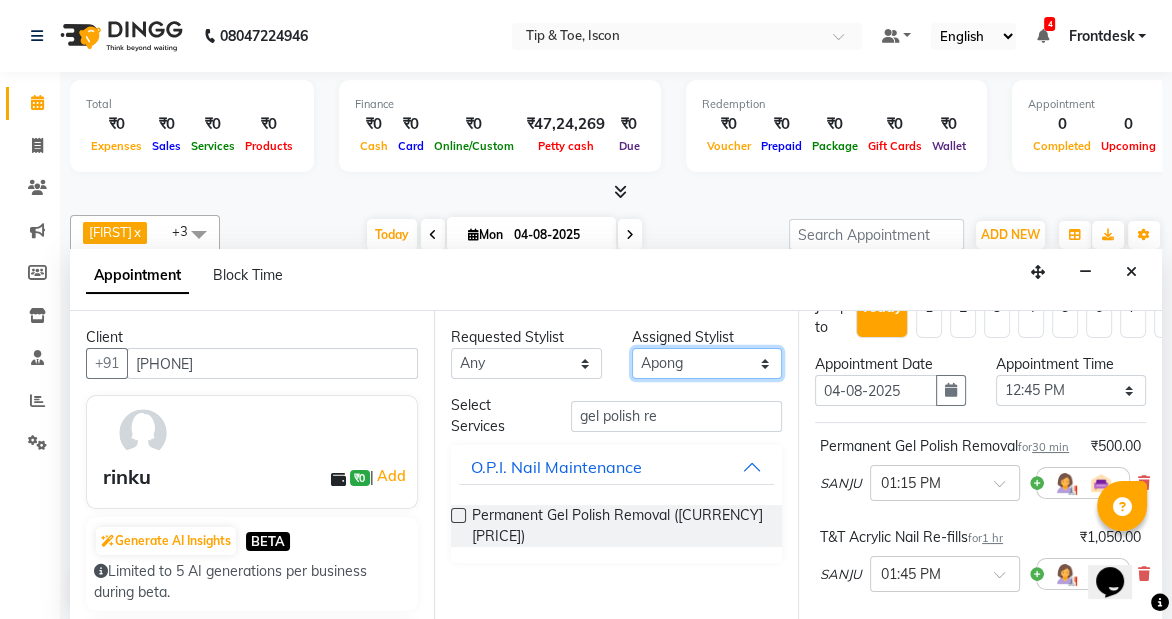click on "Select [PERSON] [PERSON] [PERSON] [PERSON] [PERSON] [PERSON] [PERSON] [PERSON] [PERSON] [PERSON] [PERSON] [PERSON] [PERSON] [PERSON] [PERSON]" at bounding box center (707, 363) 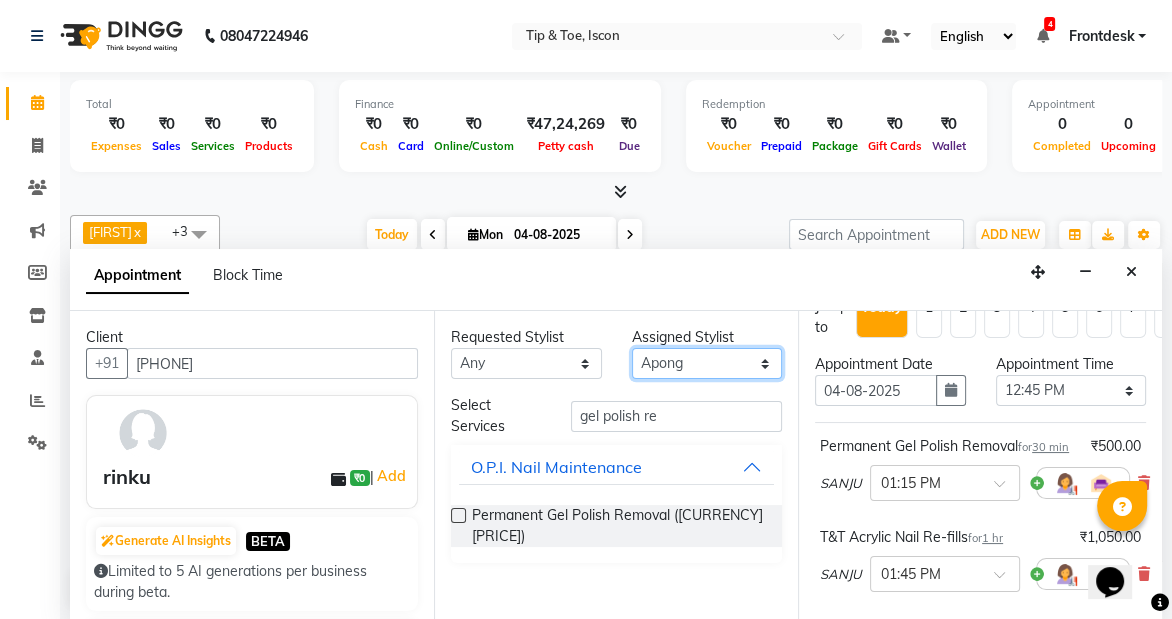 click on "Select [PERSON] [PERSON] [PERSON] [PERSON] [PERSON] [PERSON] [PERSON] [PERSON] [PERSON] [PERSON] [PERSON] [PERSON] [PERSON] [PERSON] [PERSON]" at bounding box center [707, 363] 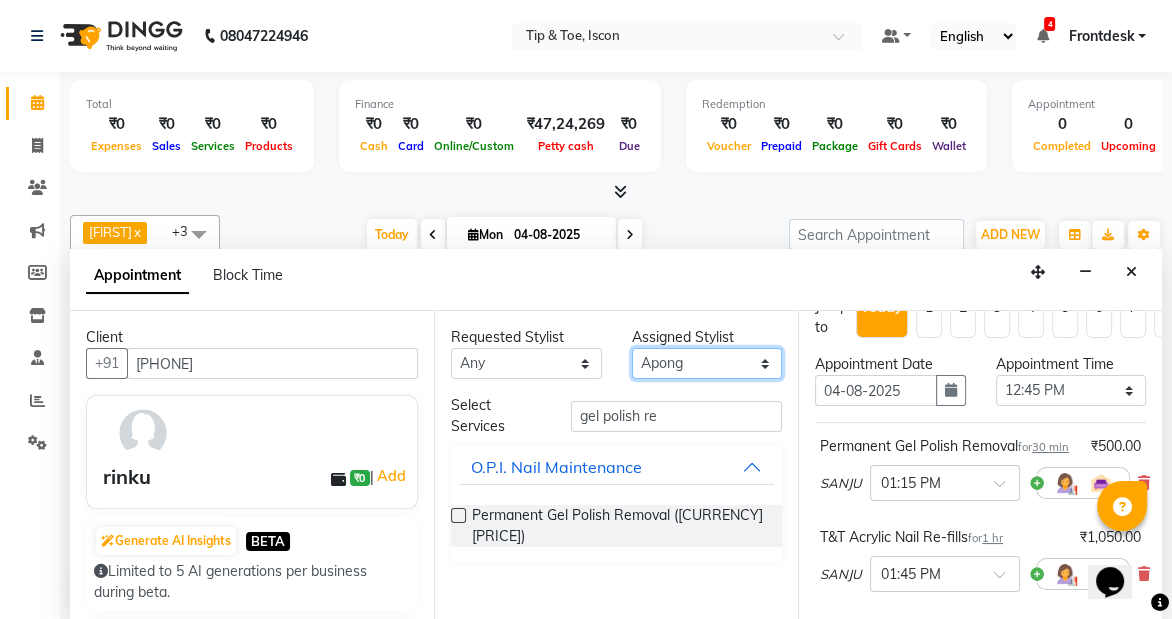 click on "Select [PERSON] [PERSON] [PERSON] [PERSON] [PERSON] [PERSON] [PERSON] [PERSON] [PERSON] [PERSON] [PERSON] [PERSON] [PERSON] [PERSON] [PERSON]" at bounding box center (707, 363) 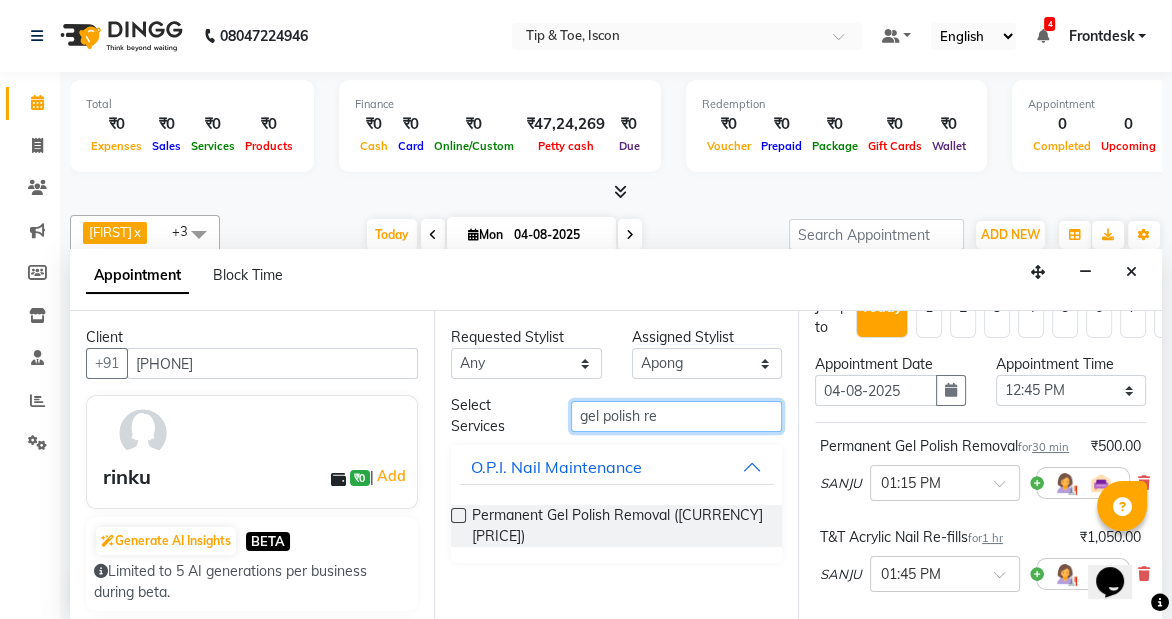 click on "gel polish re" at bounding box center [676, 416] 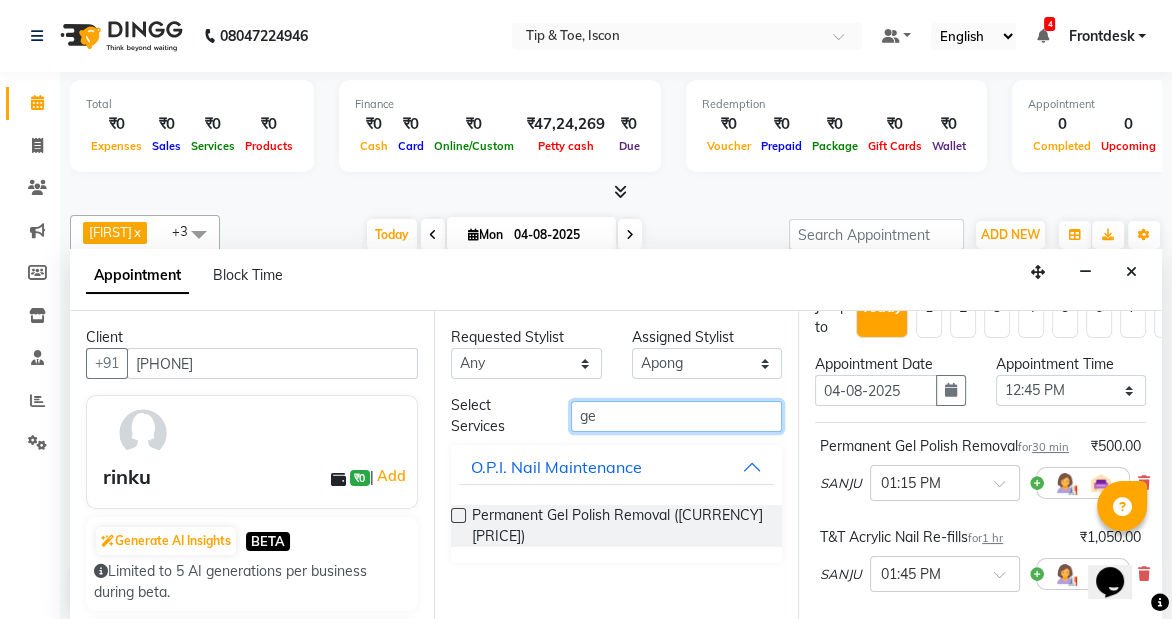 type on "g" 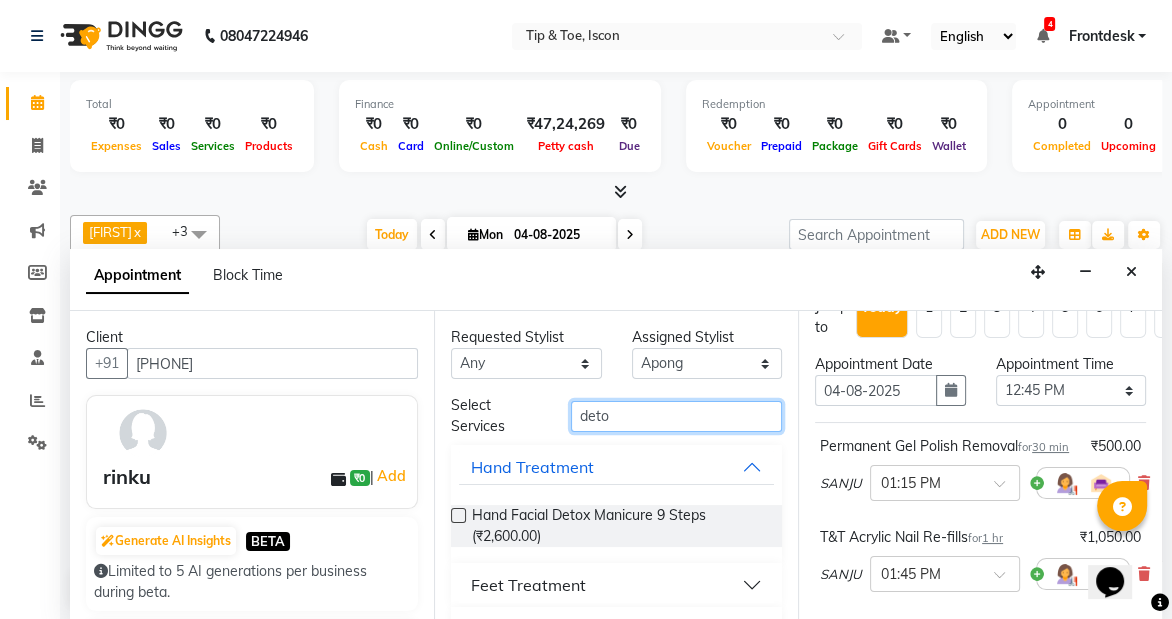 type on "deto" 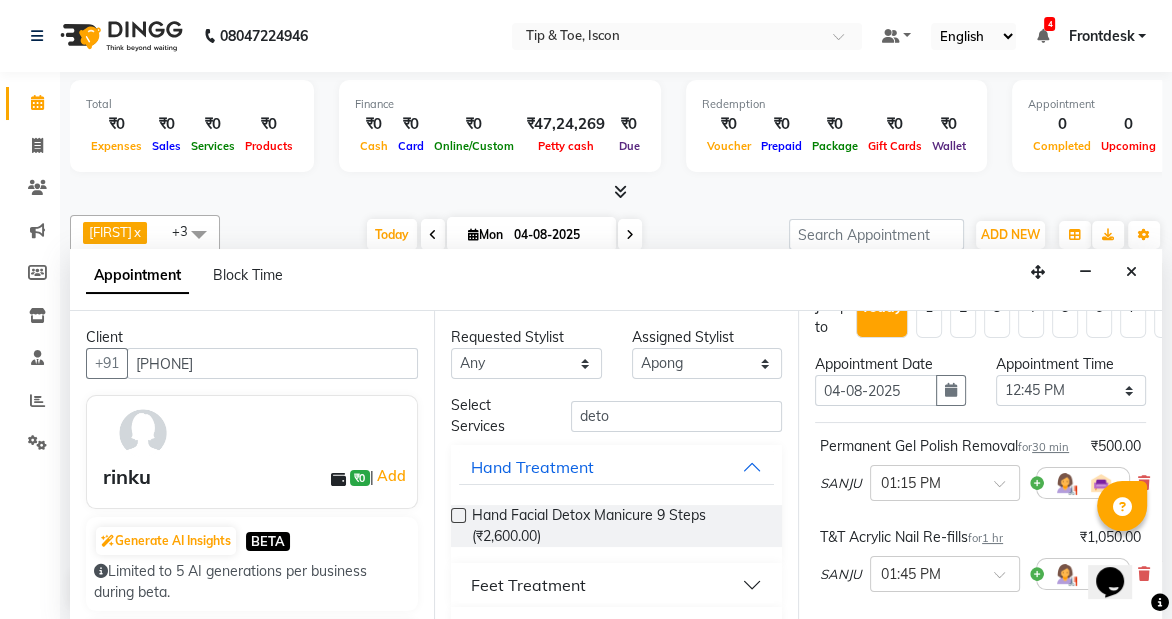 click on "Feet Treatment" at bounding box center [528, 585] 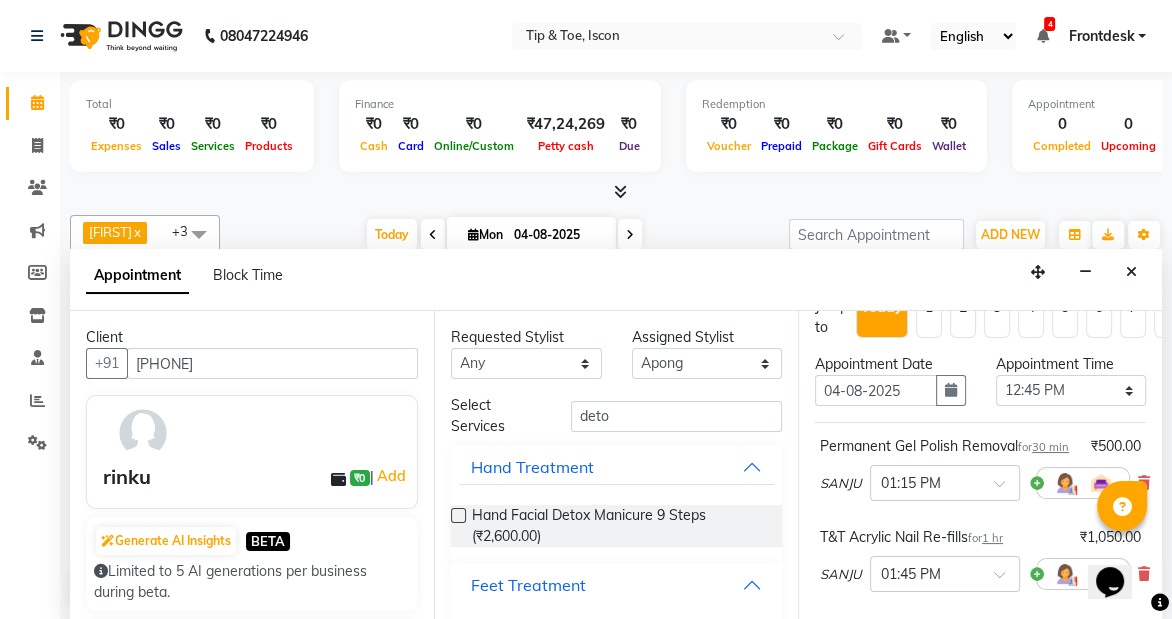 scroll, scrollTop: 120, scrollLeft: 0, axis: vertical 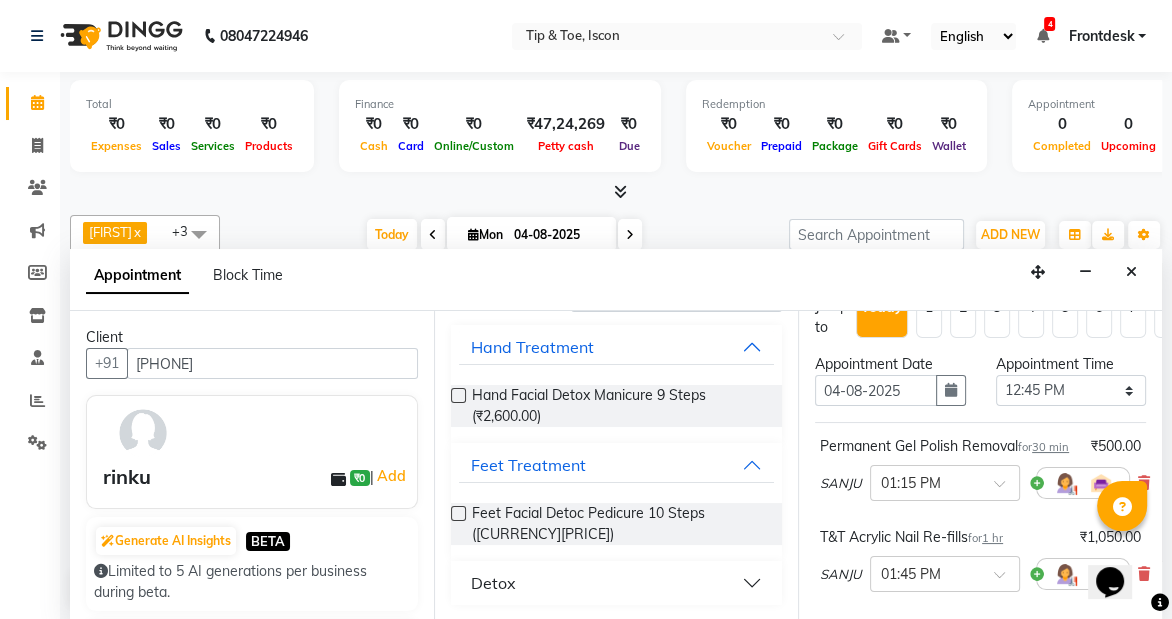 click at bounding box center (458, 513) 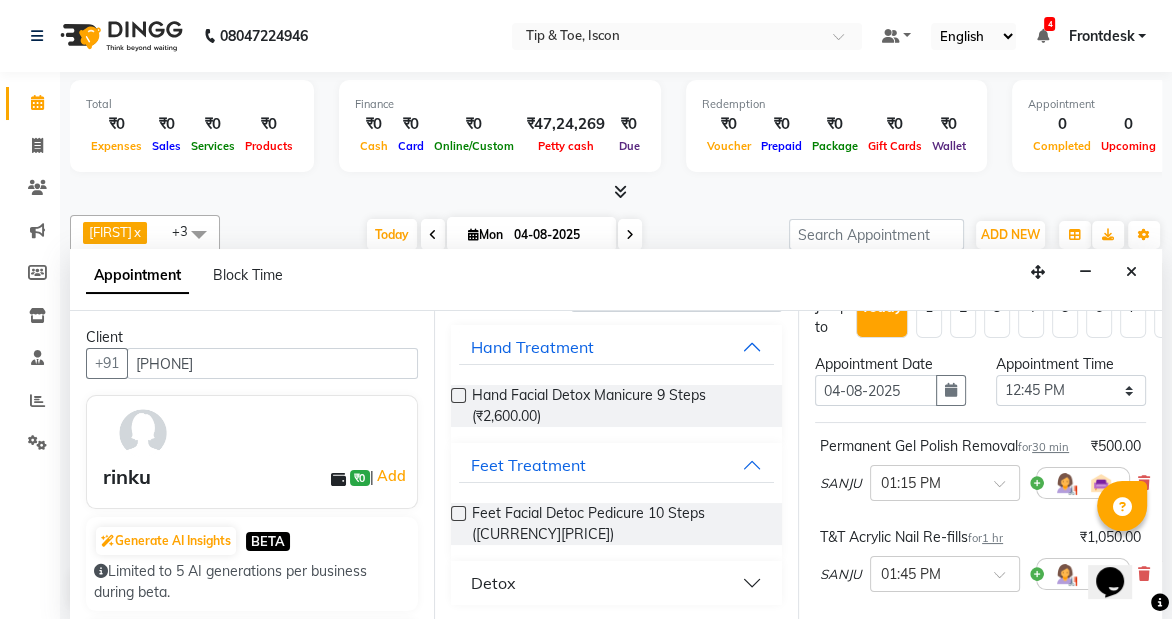 click at bounding box center [457, 515] 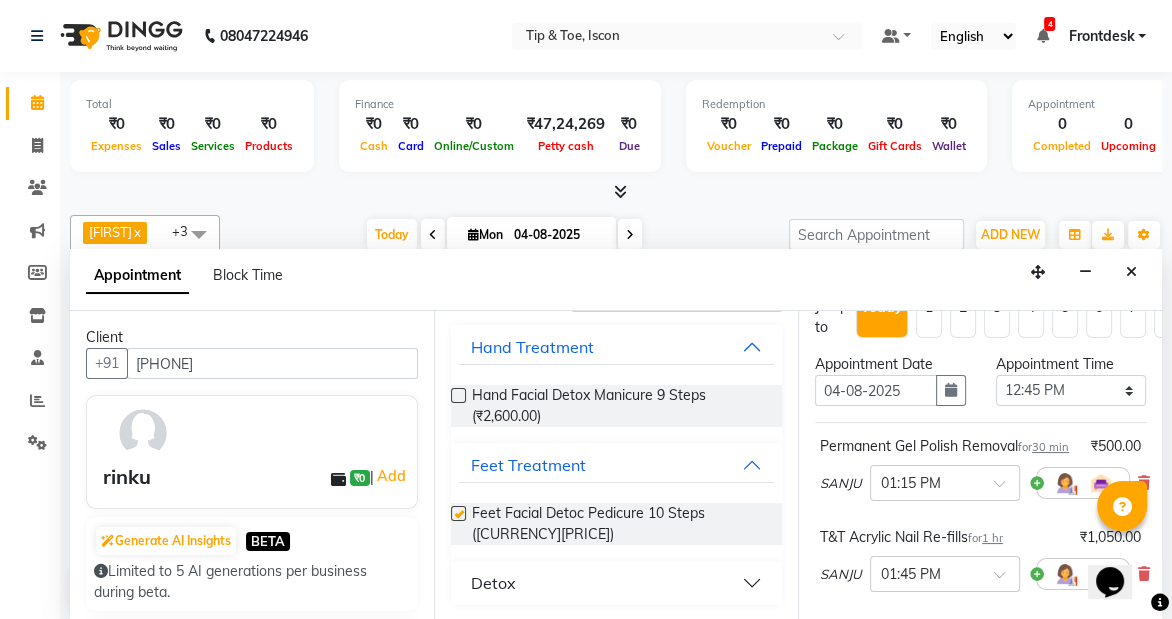 checkbox on "false" 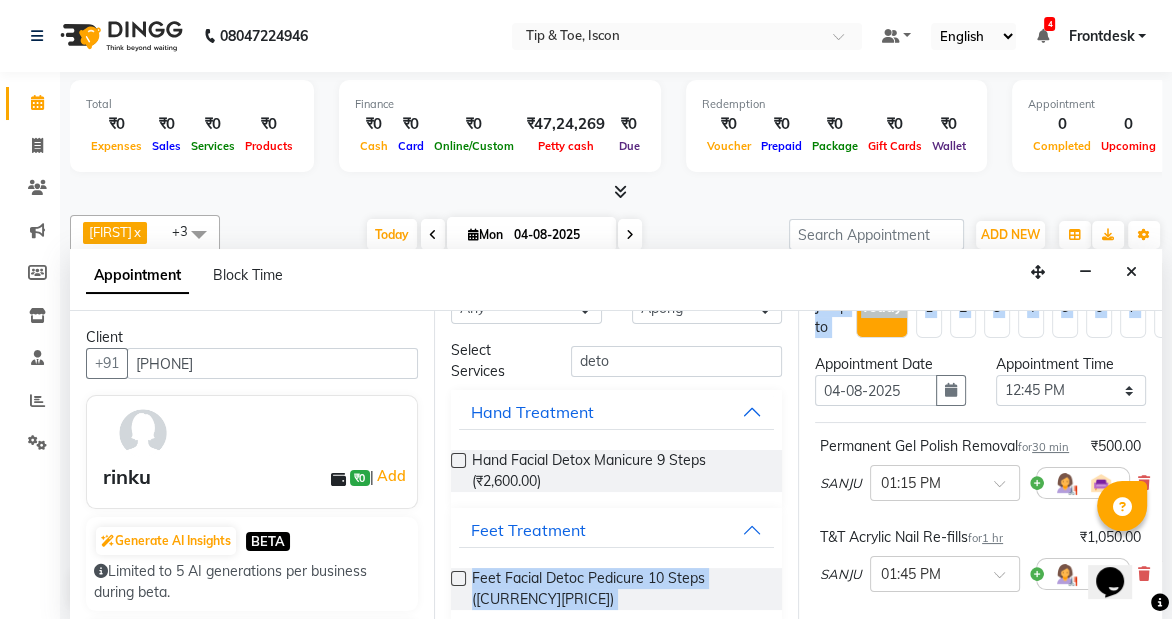 scroll, scrollTop: 0, scrollLeft: 0, axis: both 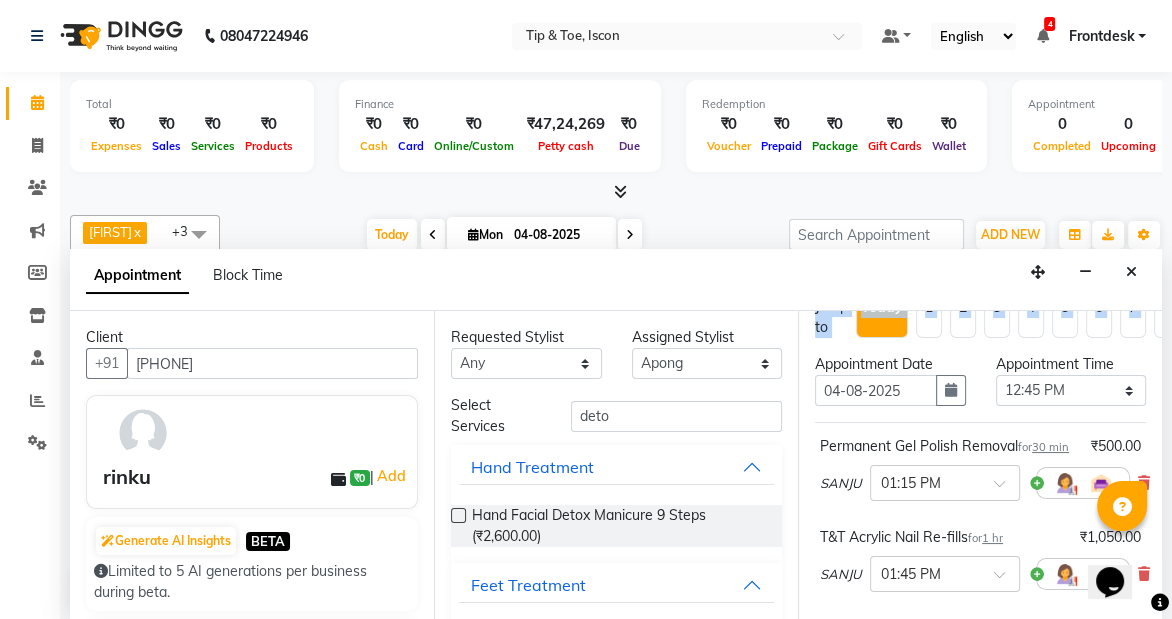 drag, startPoint x: 457, startPoint y: 511, endPoint x: 1153, endPoint y: 312, distance: 723.8902 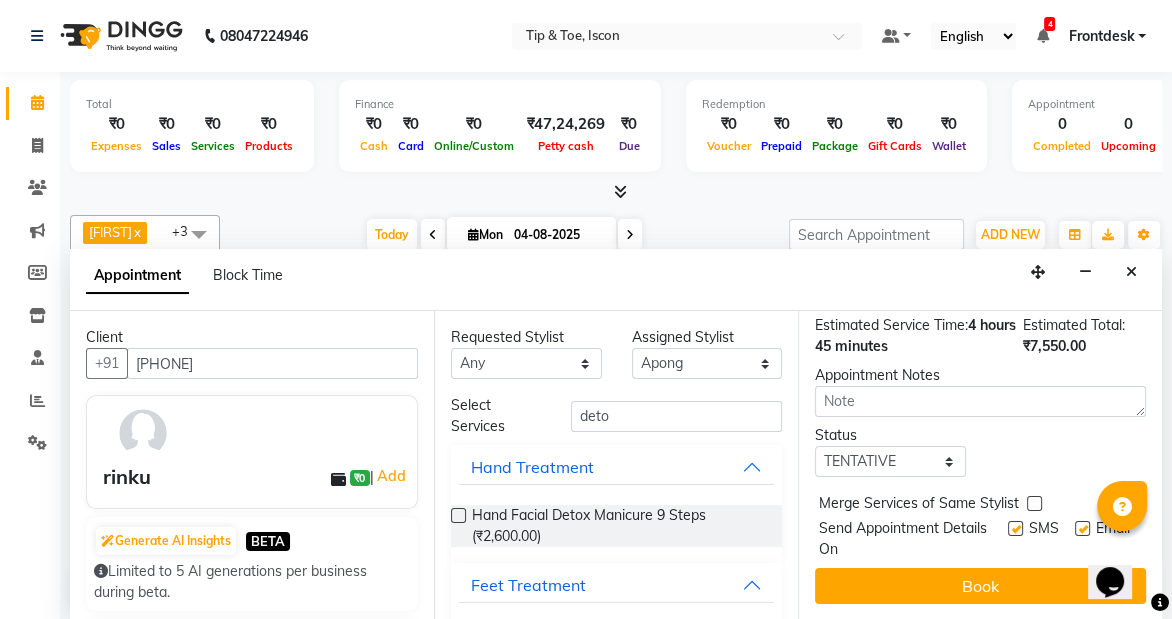 scroll, scrollTop: 806, scrollLeft: 0, axis: vertical 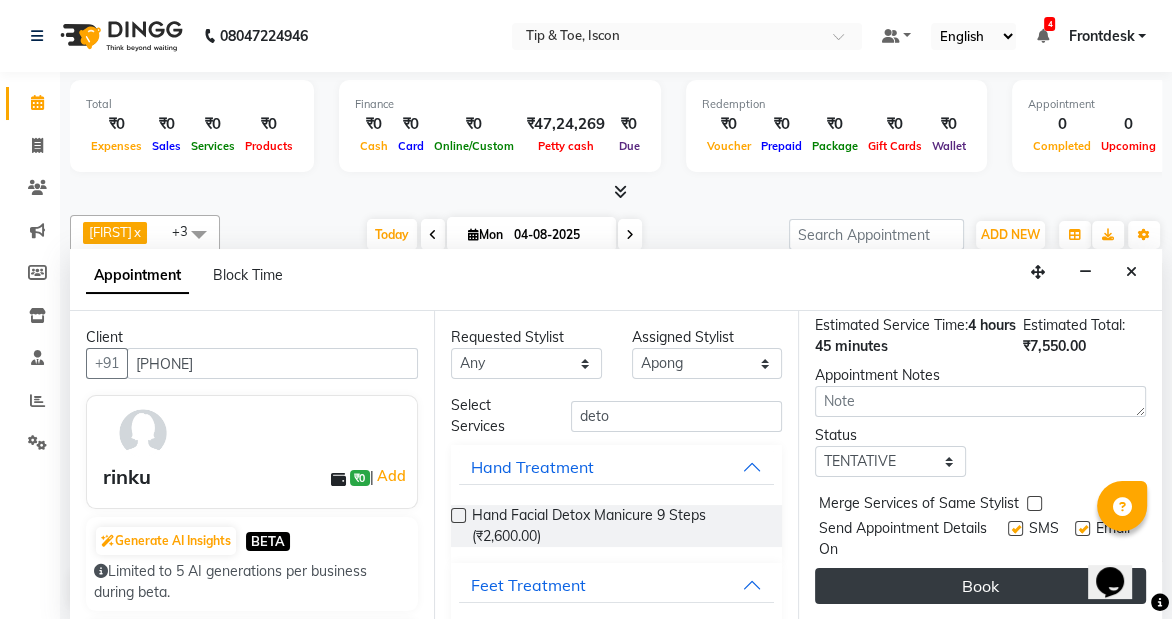 click on "Book" at bounding box center (980, 586) 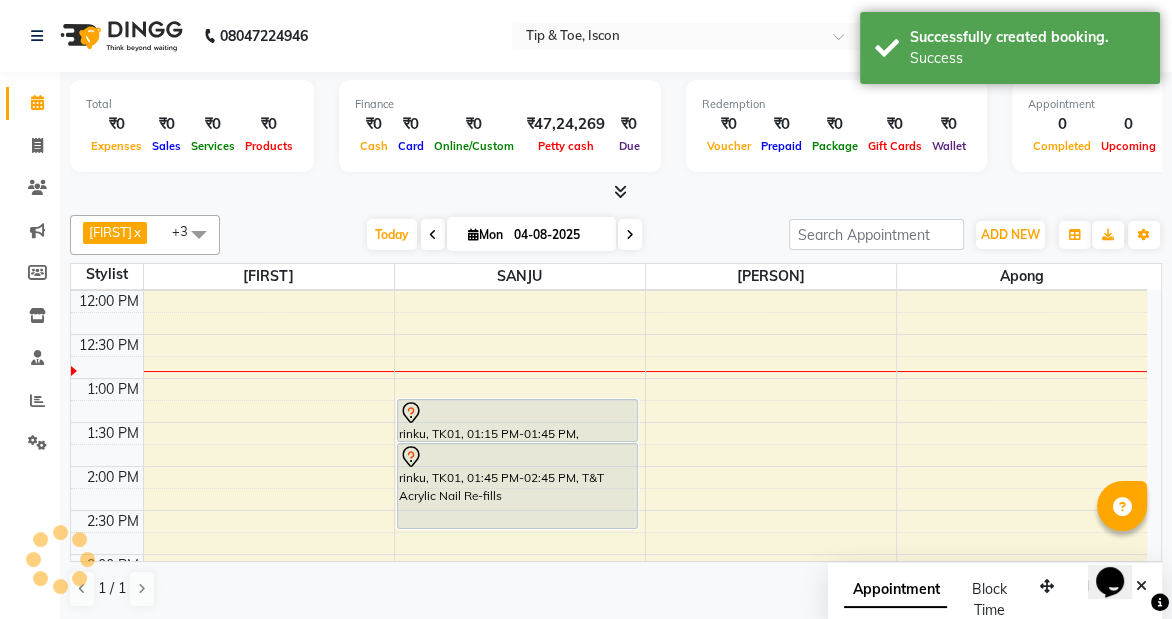 scroll, scrollTop: 0, scrollLeft: 0, axis: both 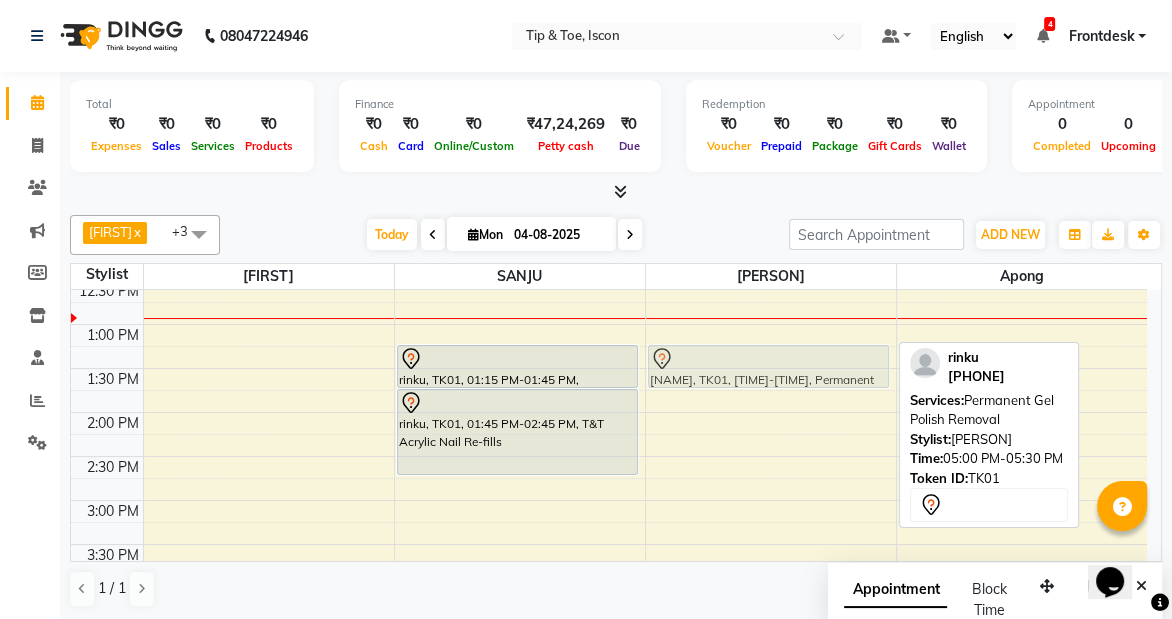 drag, startPoint x: 758, startPoint y: 416, endPoint x: 738, endPoint y: 355, distance: 64.195015 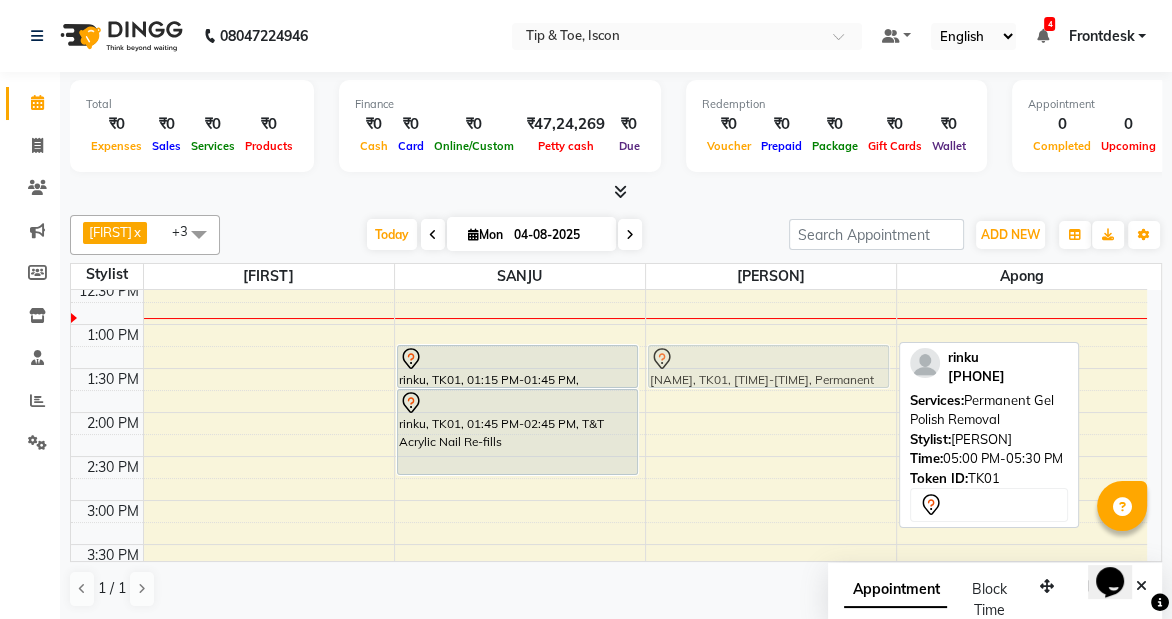 click on "[PERSON], TK01, [TIME]-[TIME], Permanent Gel Polish Removal [PERSON], TK01, [TIME]-[TIME], Feet Facial Detoc Pedicure 10 Steps [PERSON], TK01, [TIME]-[TIME], Permanent Gel Polish Removal" at bounding box center [771, 456] 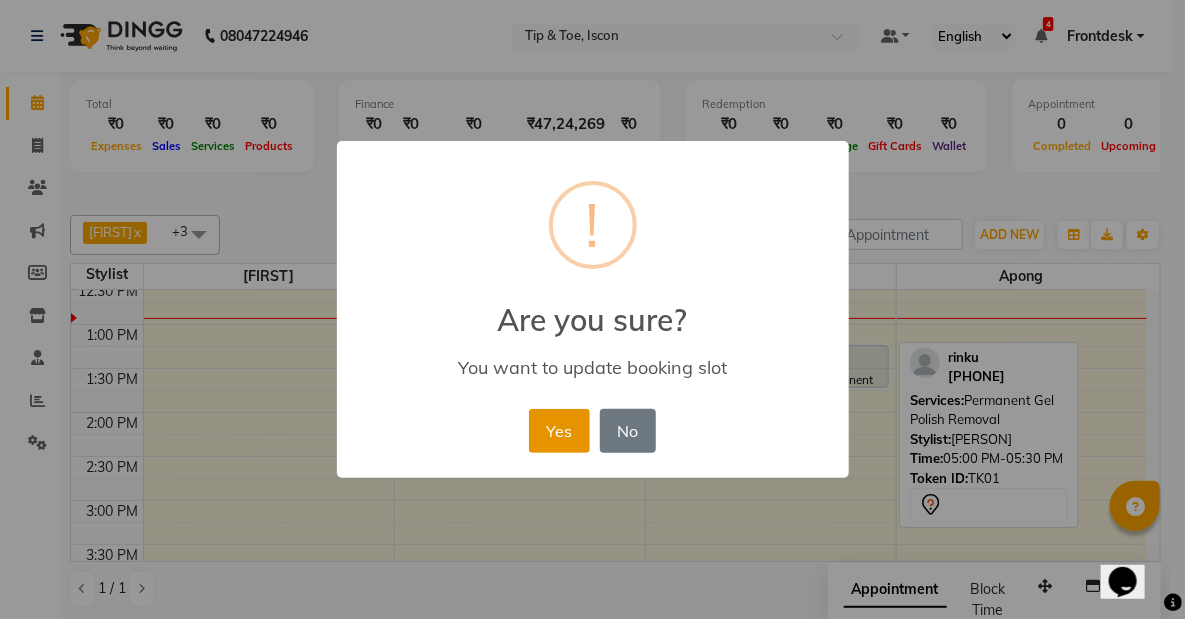 click on "Yes" at bounding box center (559, 431) 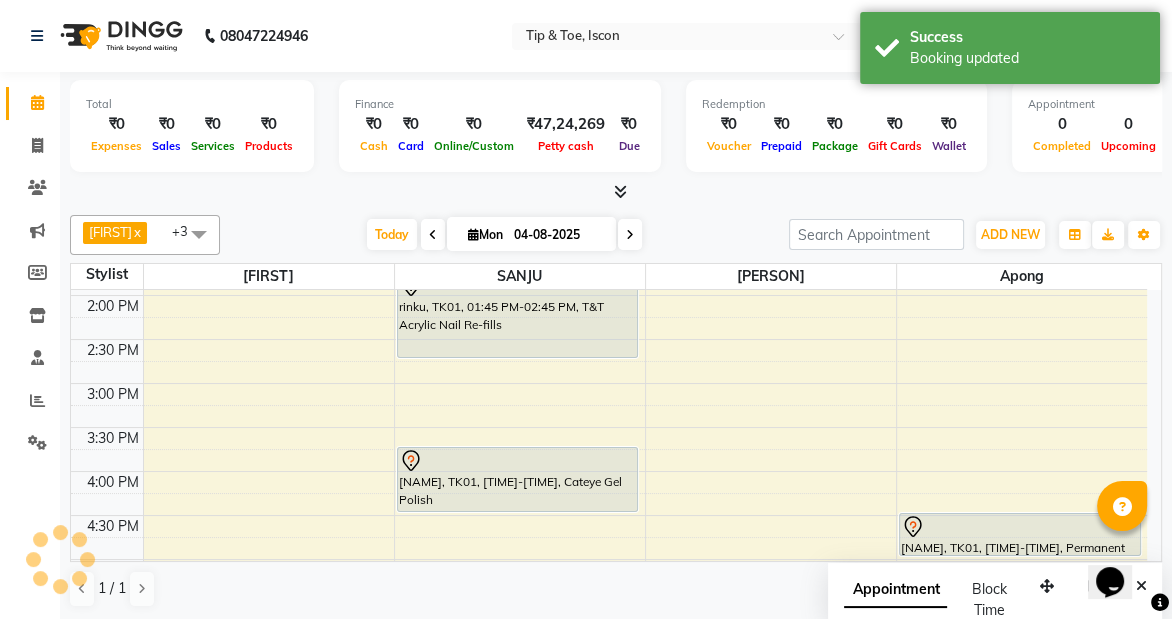 scroll, scrollTop: 536, scrollLeft: 0, axis: vertical 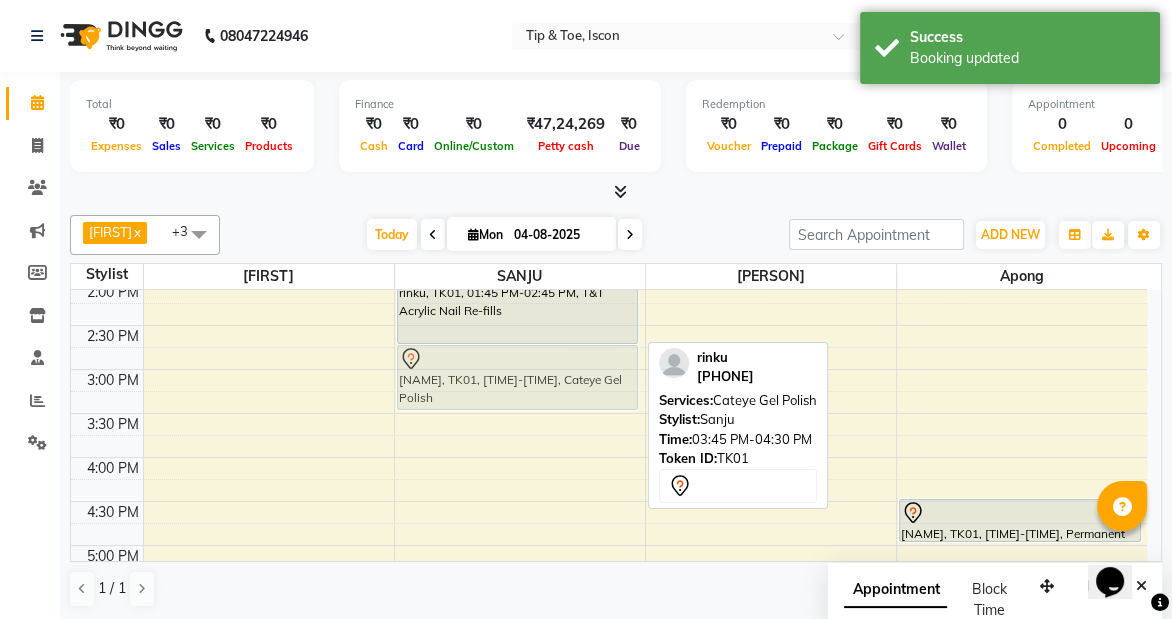 drag, startPoint x: 459, startPoint y: 455, endPoint x: 459, endPoint y: 374, distance: 81 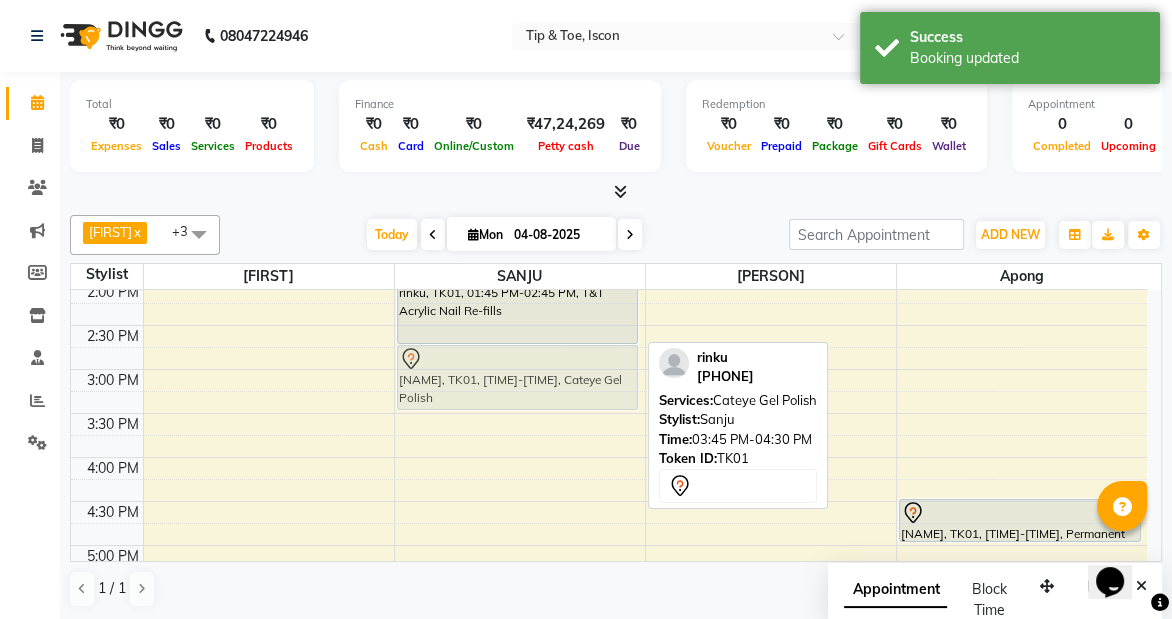 click on "[PERSON], TK01, [TIME]-[TIME], Permanent Gel Polish Removal [PERSON], TK01, [TIME]-[TIME], T&T Acrylic Nail Re-fills [PERSON], TK01, [TIME]-[TIME], Cateye Gel Polish [PERSON], TK01, [TIME]-[TIME], Cateye Gel Polish" at bounding box center (520, 325) 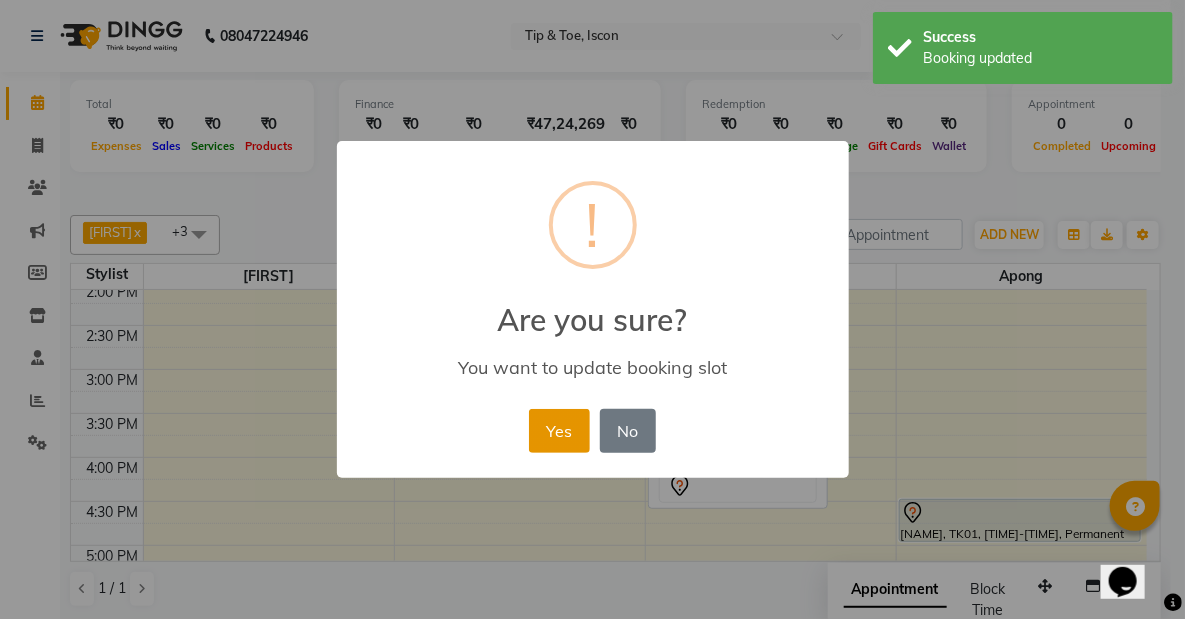 click on "Yes" at bounding box center (559, 431) 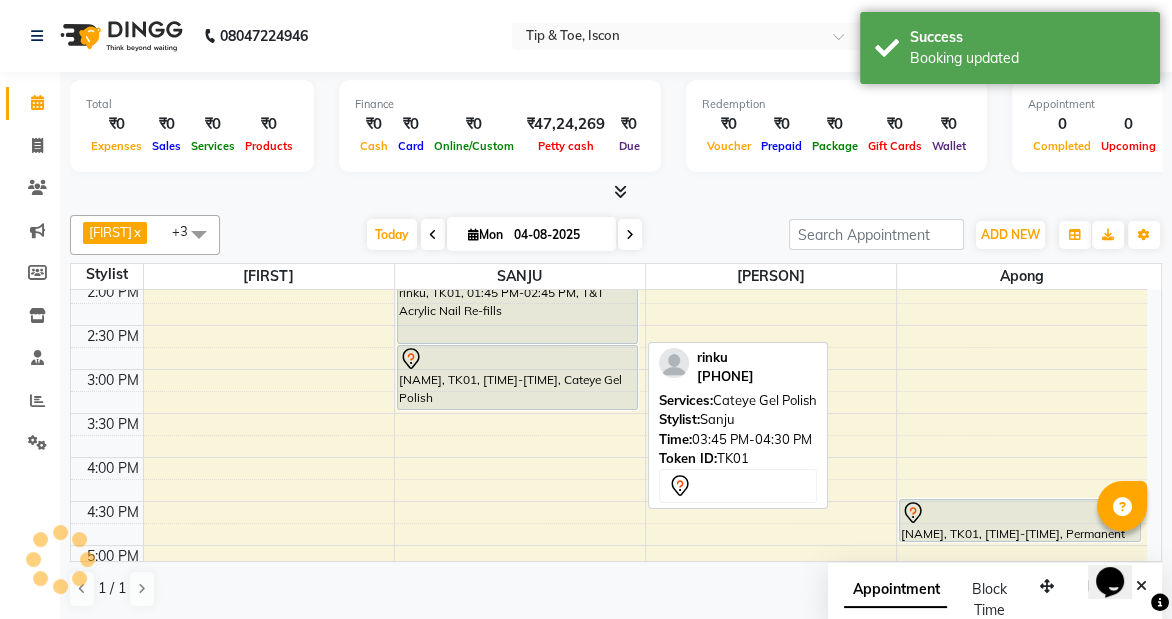 scroll, scrollTop: 622, scrollLeft: 0, axis: vertical 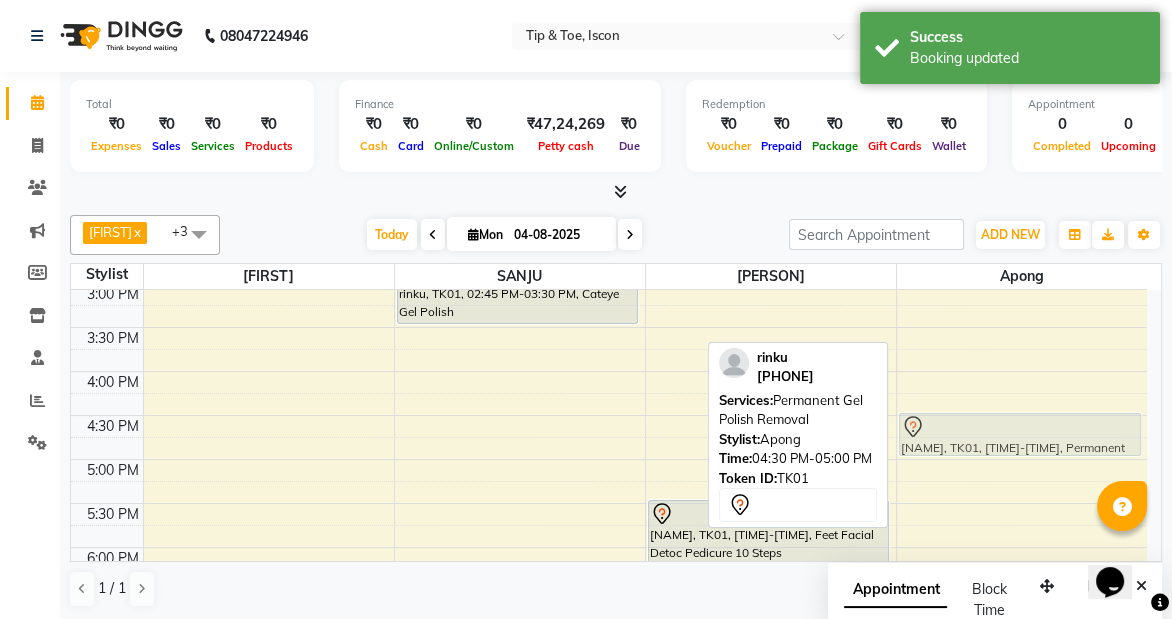 click on "[PERSON], TK01, [TIME]-[TIME], Permanent Gel Polish Removal [PERSON], TK01, [TIME]-[TIME], Permanent Gel Polish Removal" at bounding box center [1022, 239] 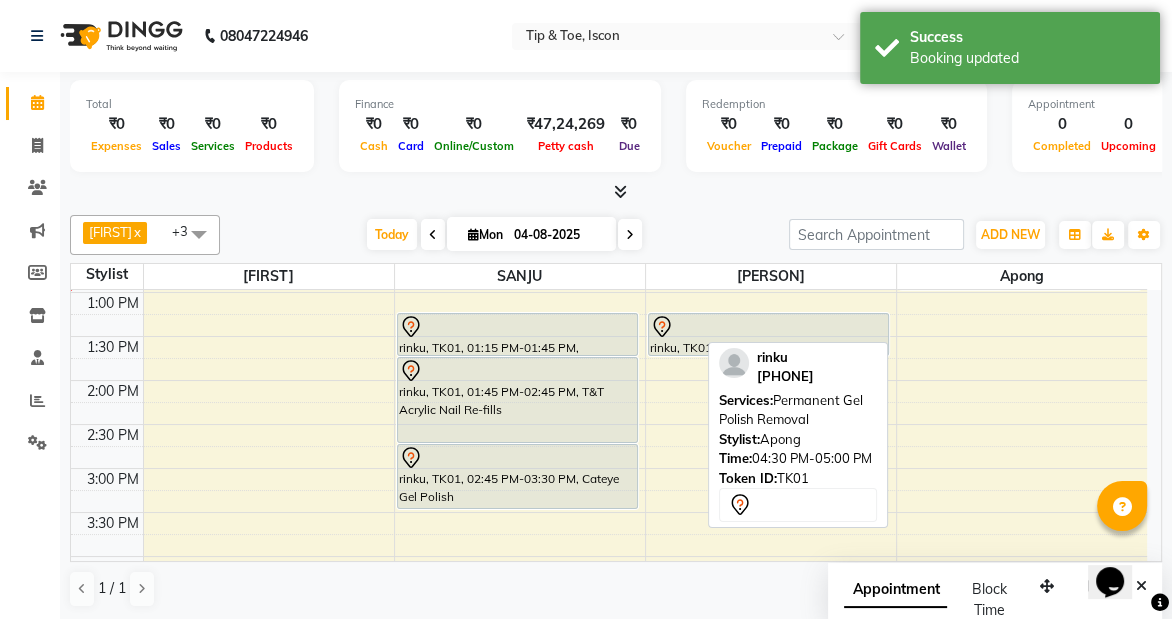 scroll, scrollTop: 392, scrollLeft: 0, axis: vertical 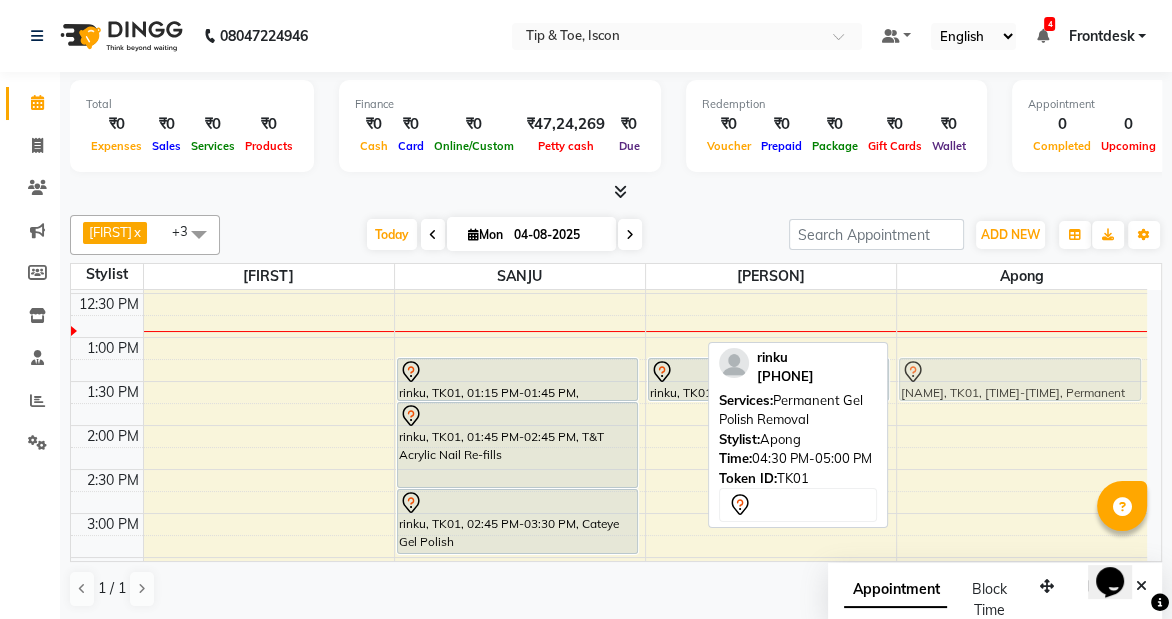 drag, startPoint x: 1053, startPoint y: 439, endPoint x: 1063, endPoint y: 392, distance: 48.052055 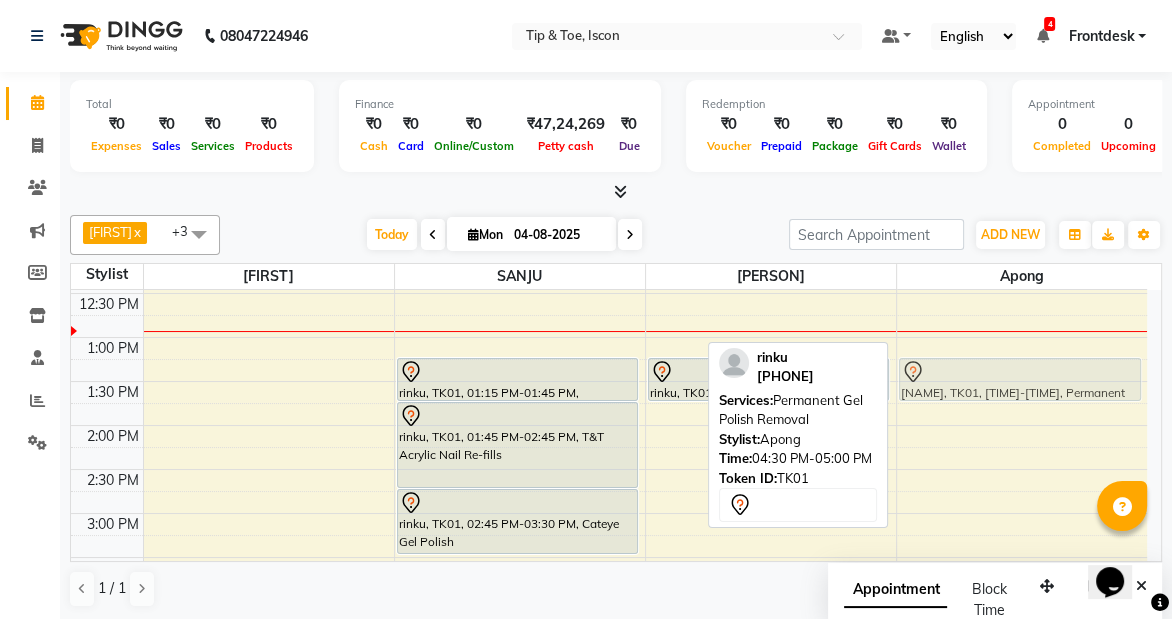 click on "[PERSON], TK01, [TIME]-[TIME], Permanent Gel Polish Removal [PERSON], TK01, [TIME]-[TIME], Permanent Gel Polish Removal" at bounding box center [1022, 469] 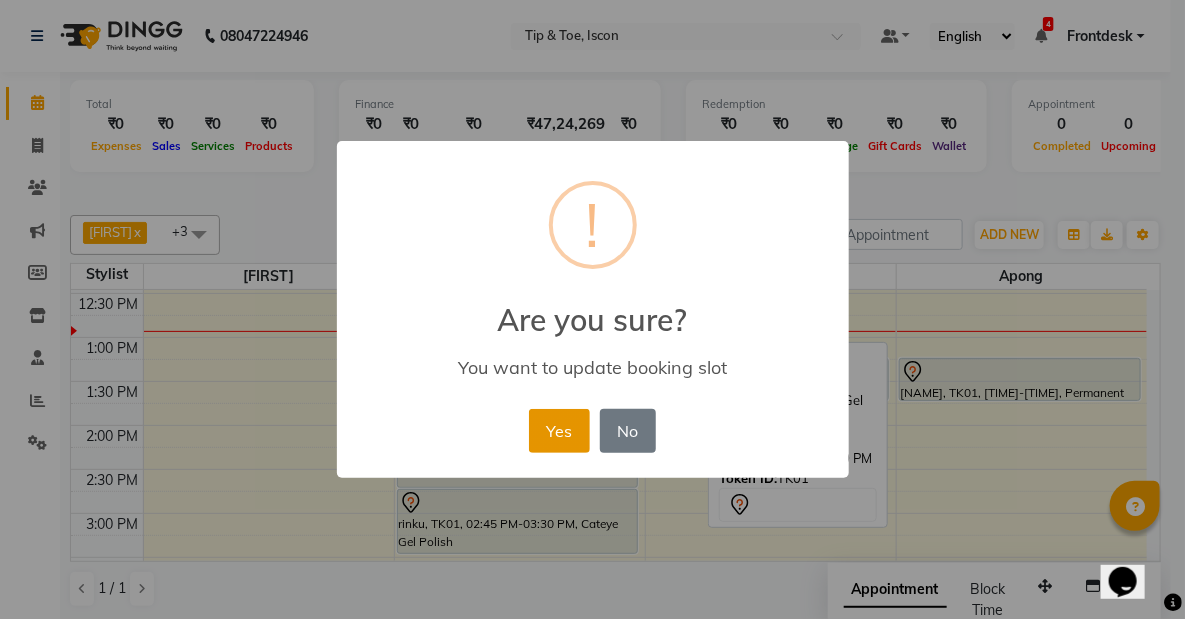 click on "Yes" at bounding box center [559, 431] 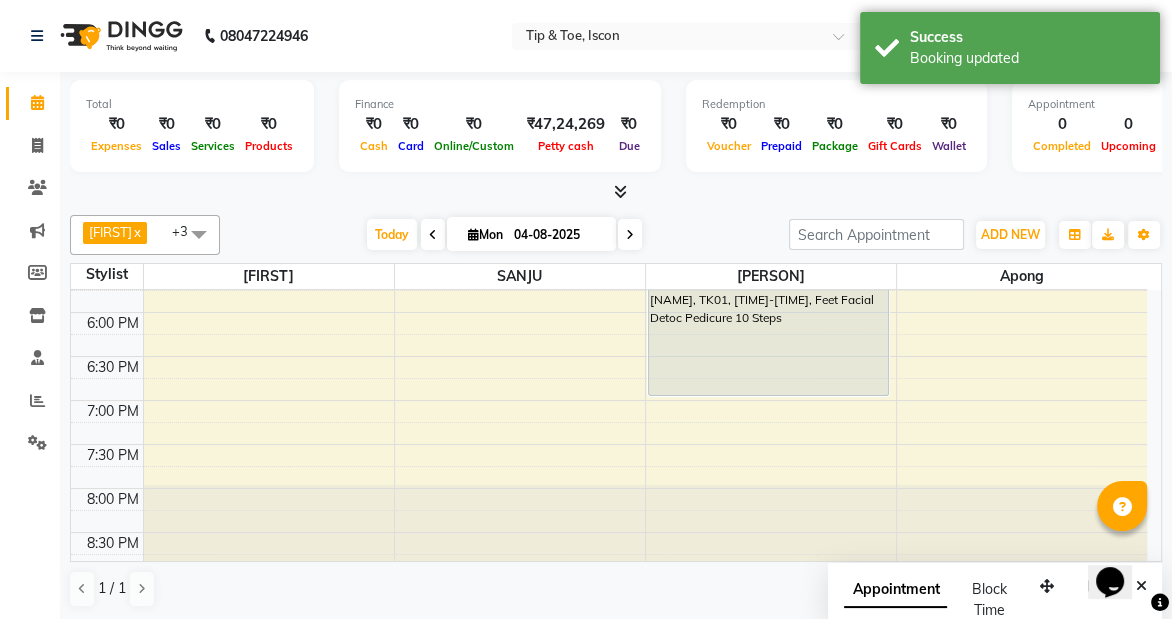 scroll, scrollTop: 861, scrollLeft: 0, axis: vertical 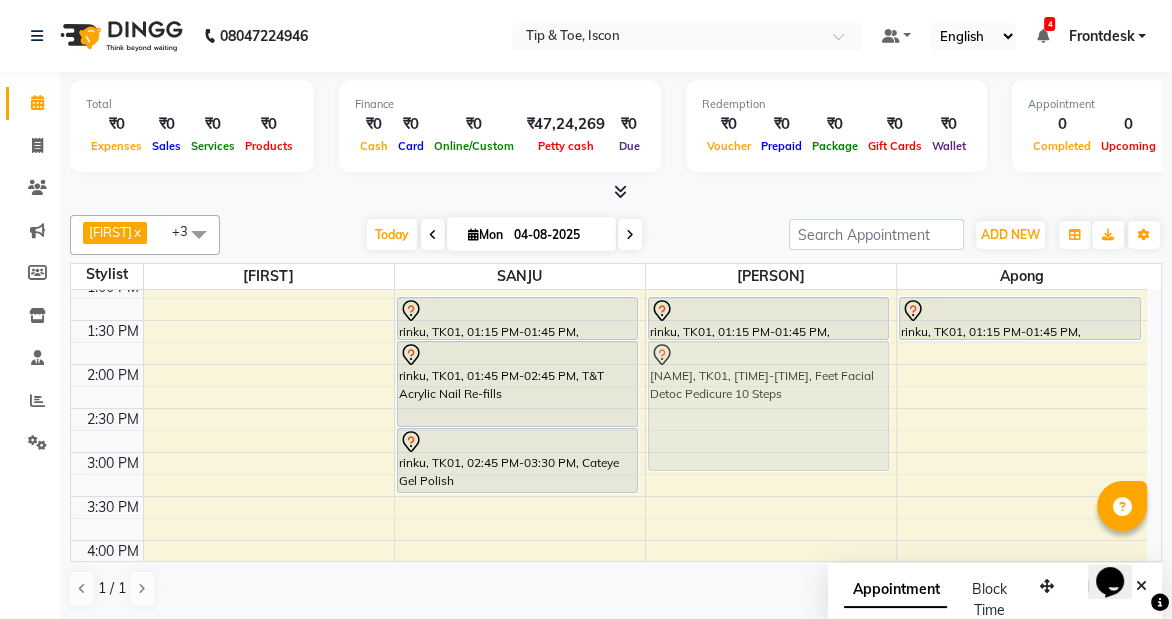 drag, startPoint x: 849, startPoint y: 300, endPoint x: 863, endPoint y: 375, distance: 76.29548 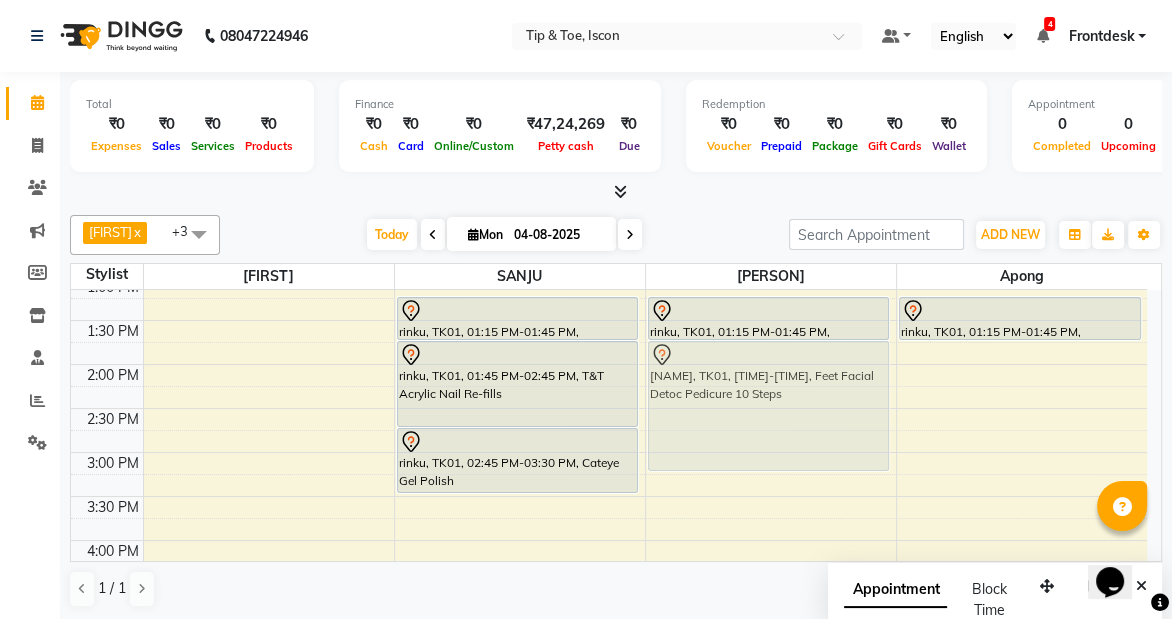 click on "[NAME], TK01, [TIME]-[TIME], Permanent Gel Polish Removal             [NAME], TK01, [TIME]-[TIME], Feet Facial Detoc Pedicure 10 Steps             [NAME], TK01, [TIME]-[TIME], Feet Facial Detoc Pedicure 10 Steps" at bounding box center [771, 408] 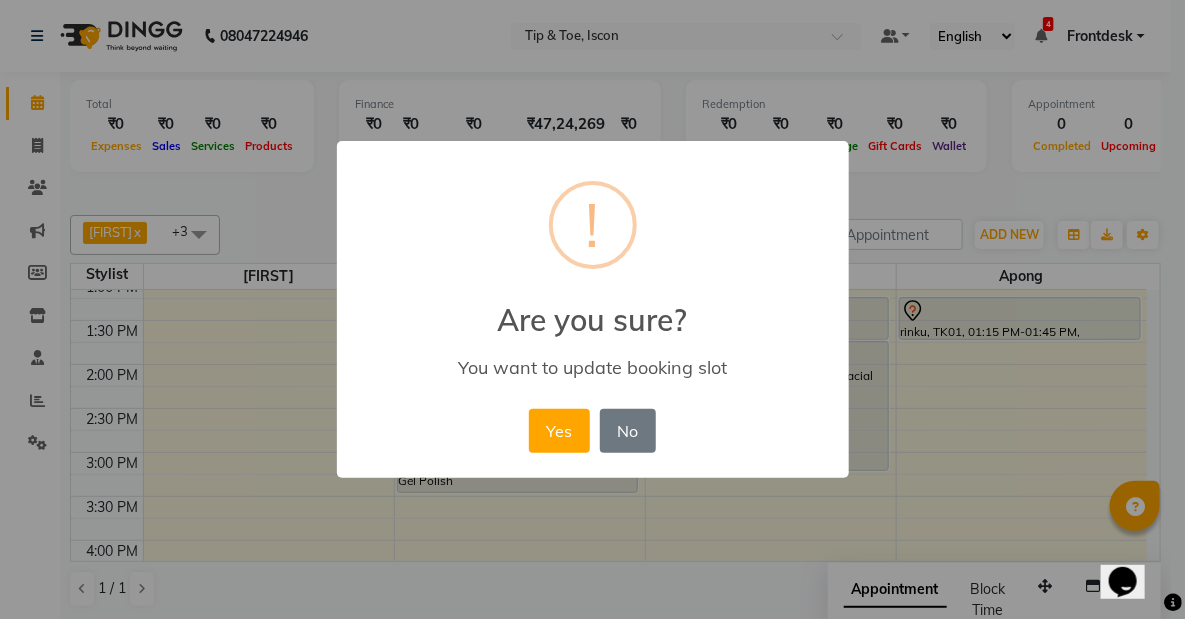type 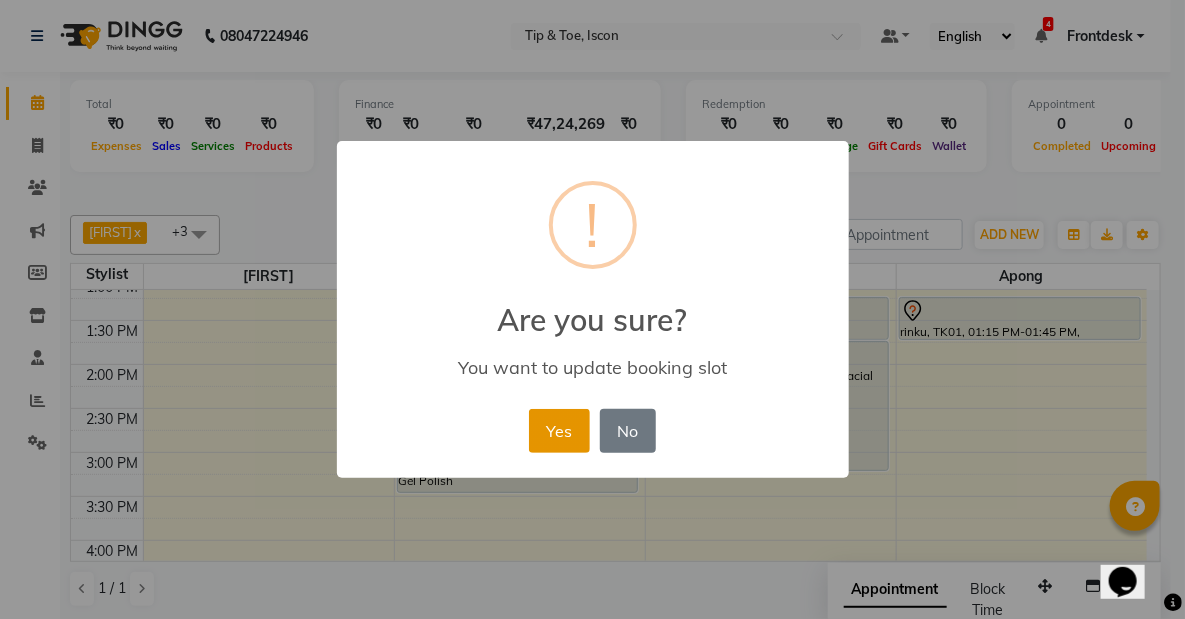 click on "Yes" at bounding box center (559, 431) 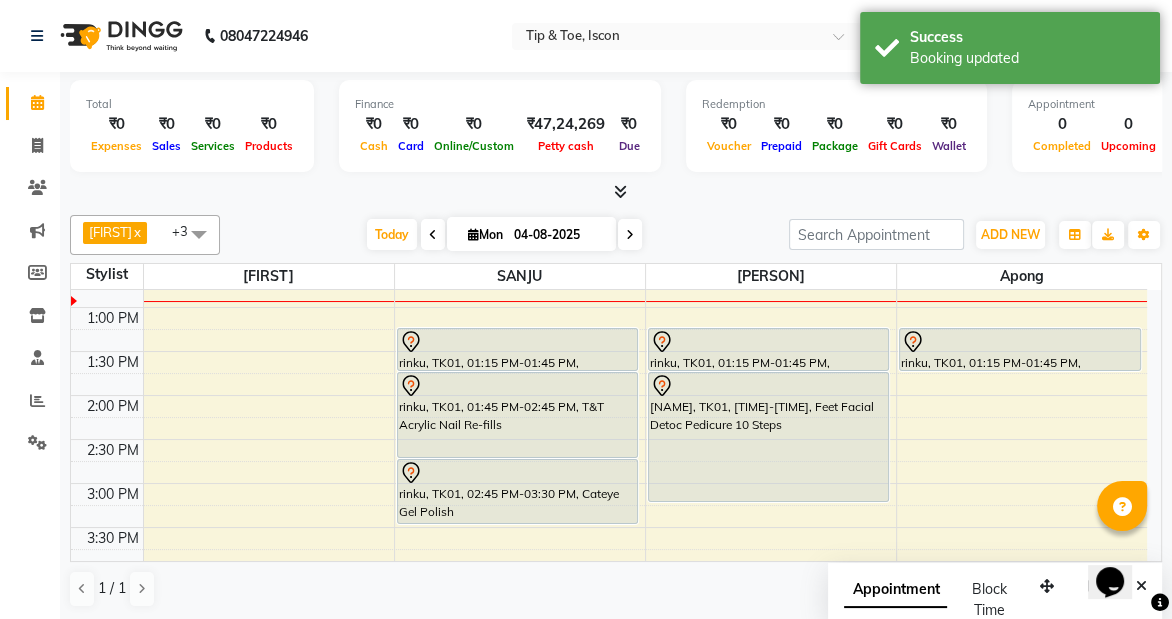 scroll, scrollTop: 419, scrollLeft: 0, axis: vertical 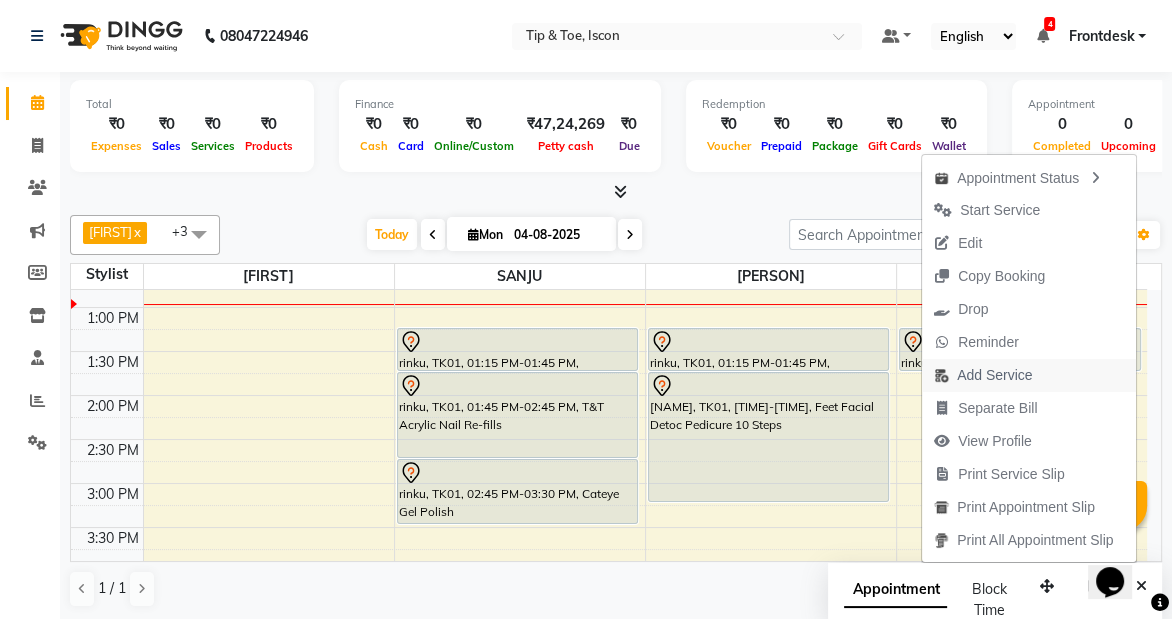 click on "Add Service" at bounding box center [994, 375] 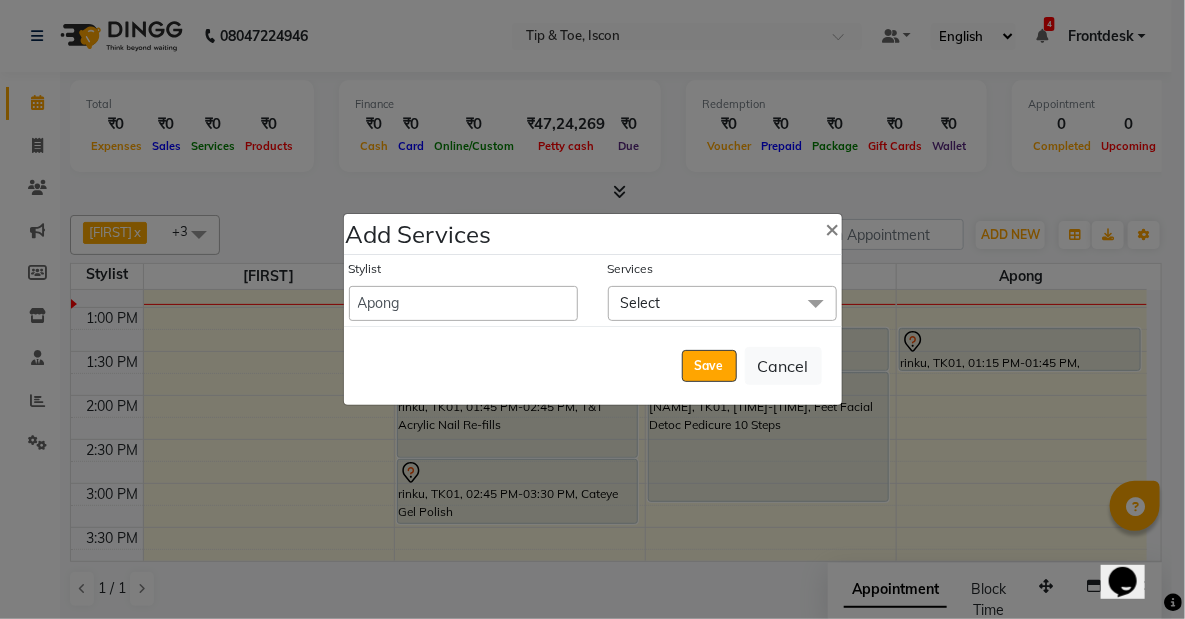 click on "Select" 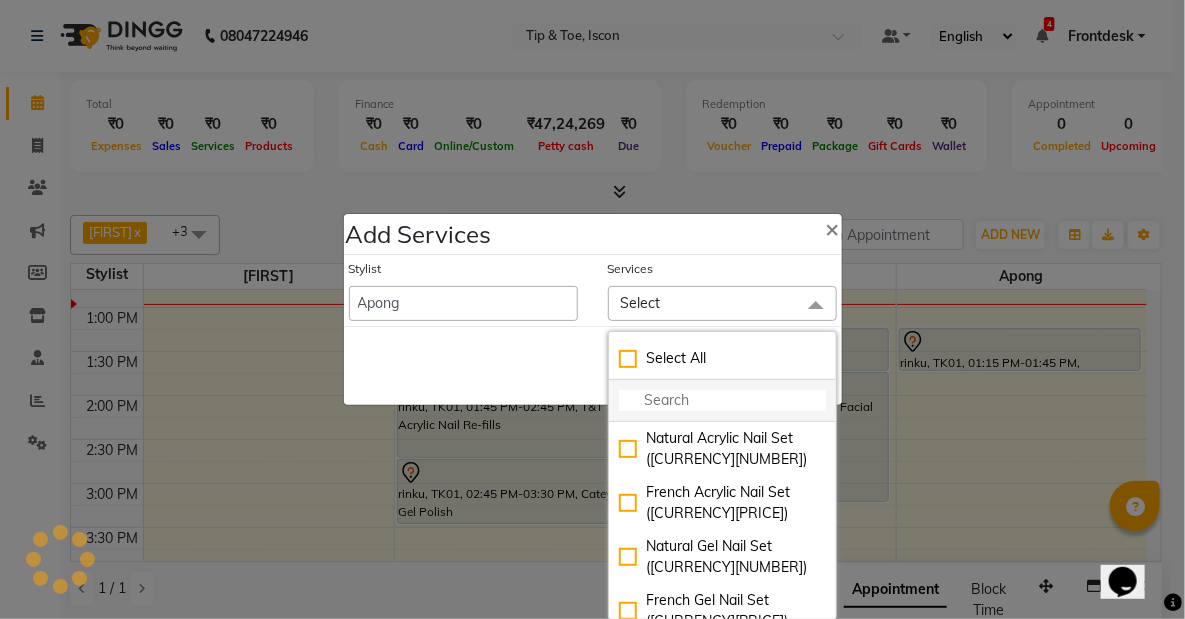 click 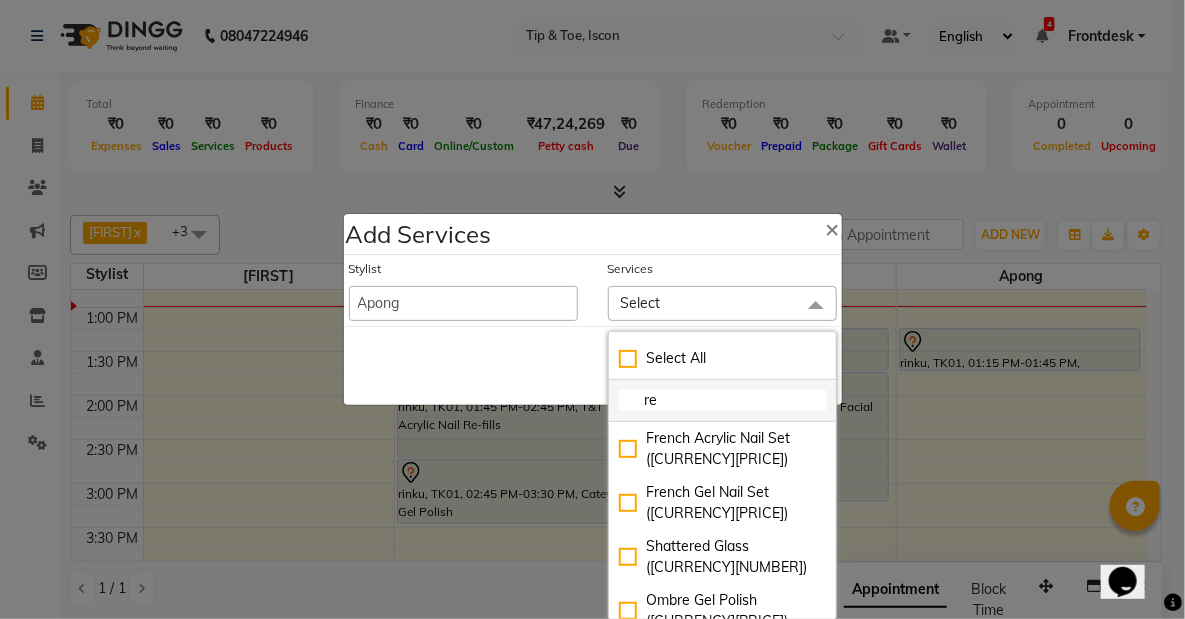 type on "r" 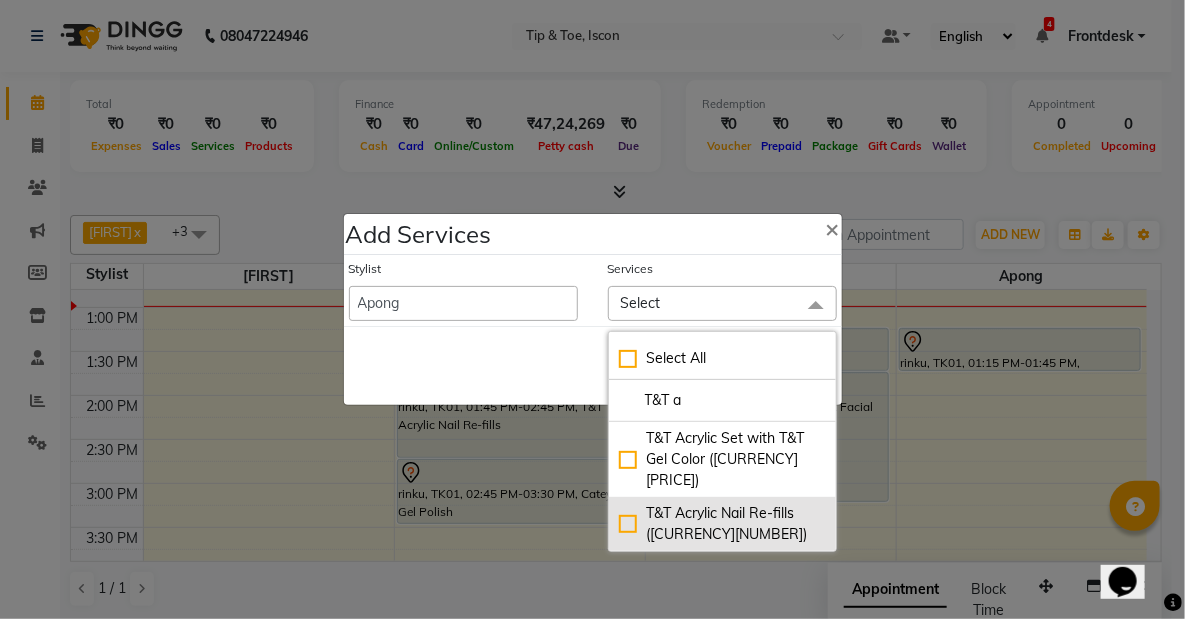 type on "T&T a" 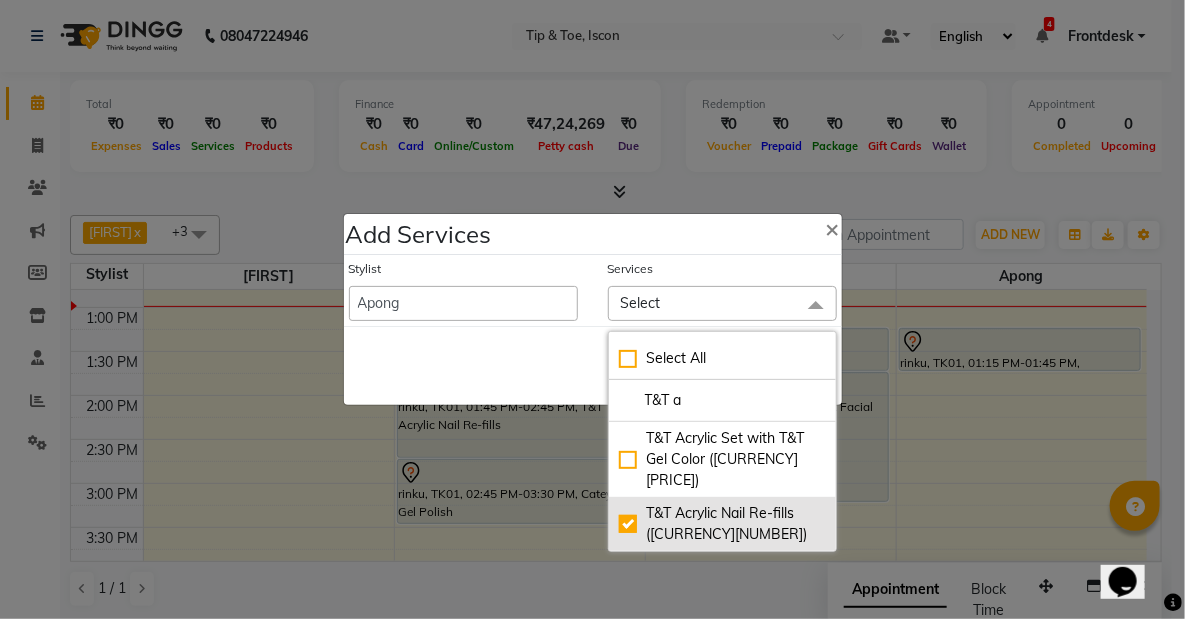 checkbox on "true" 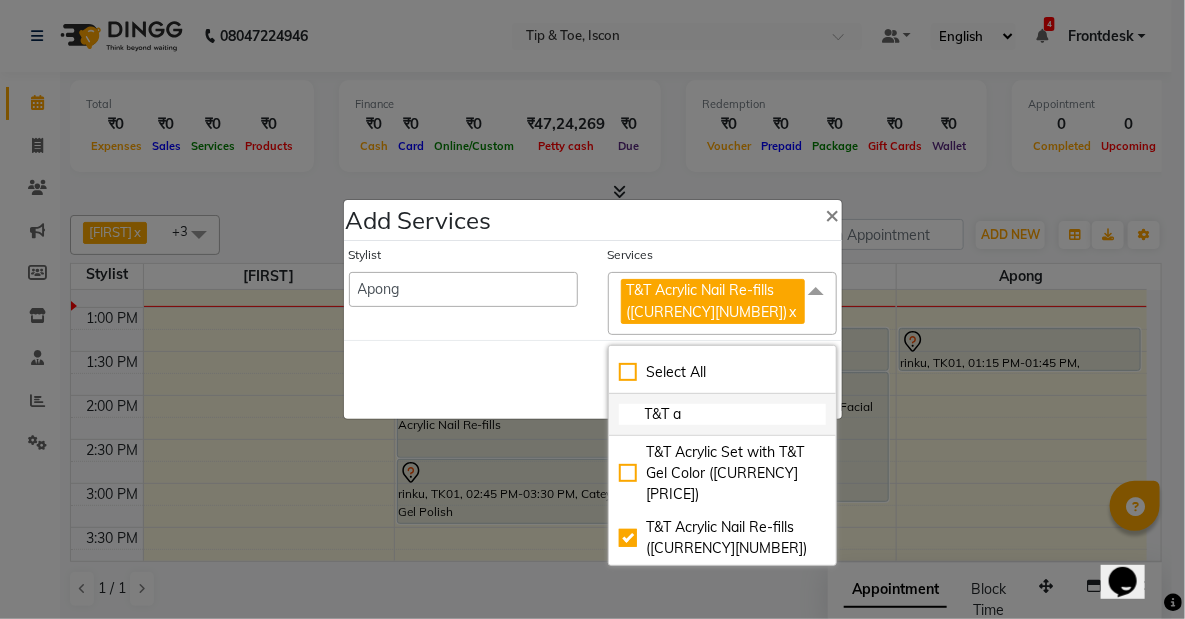 click on "T&T a" 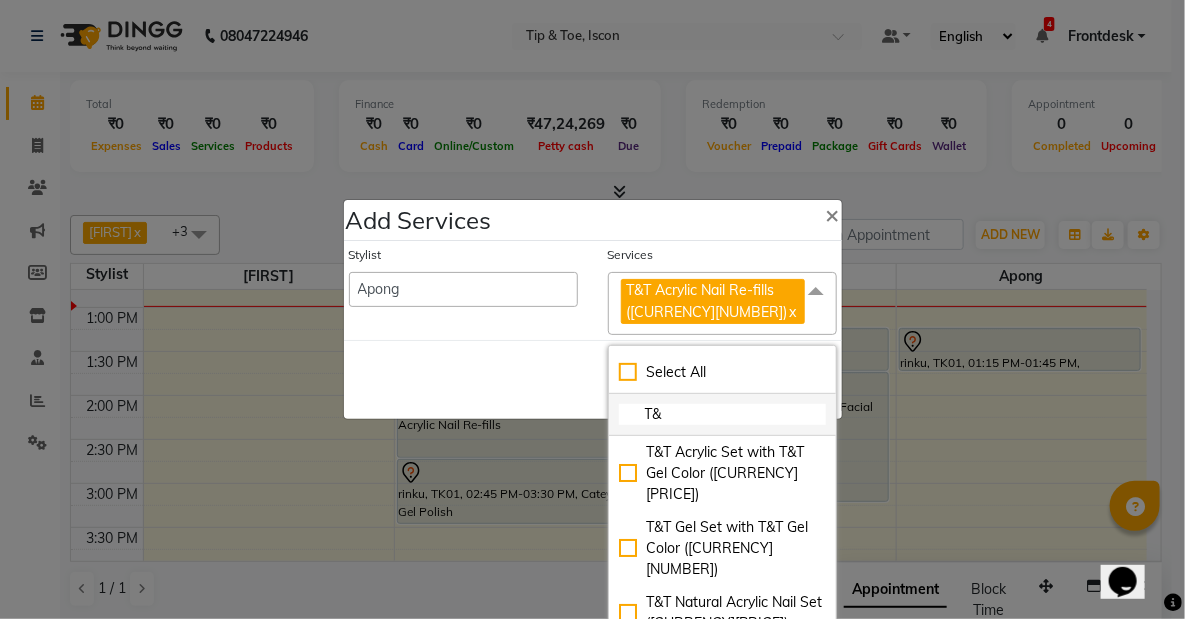 type on "T" 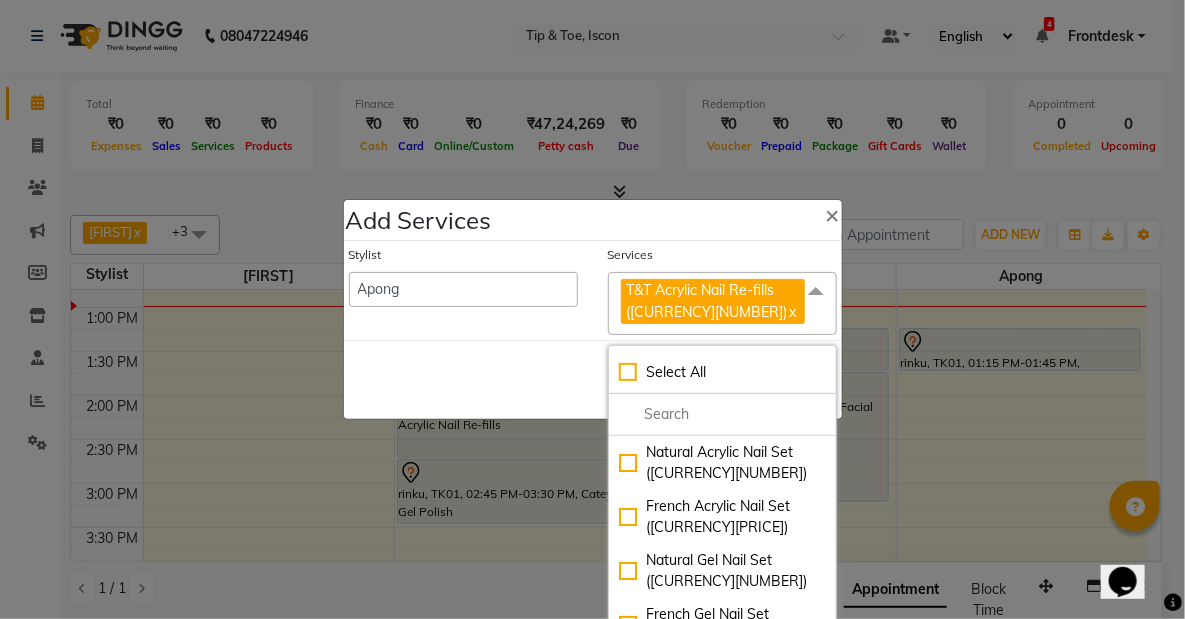 type 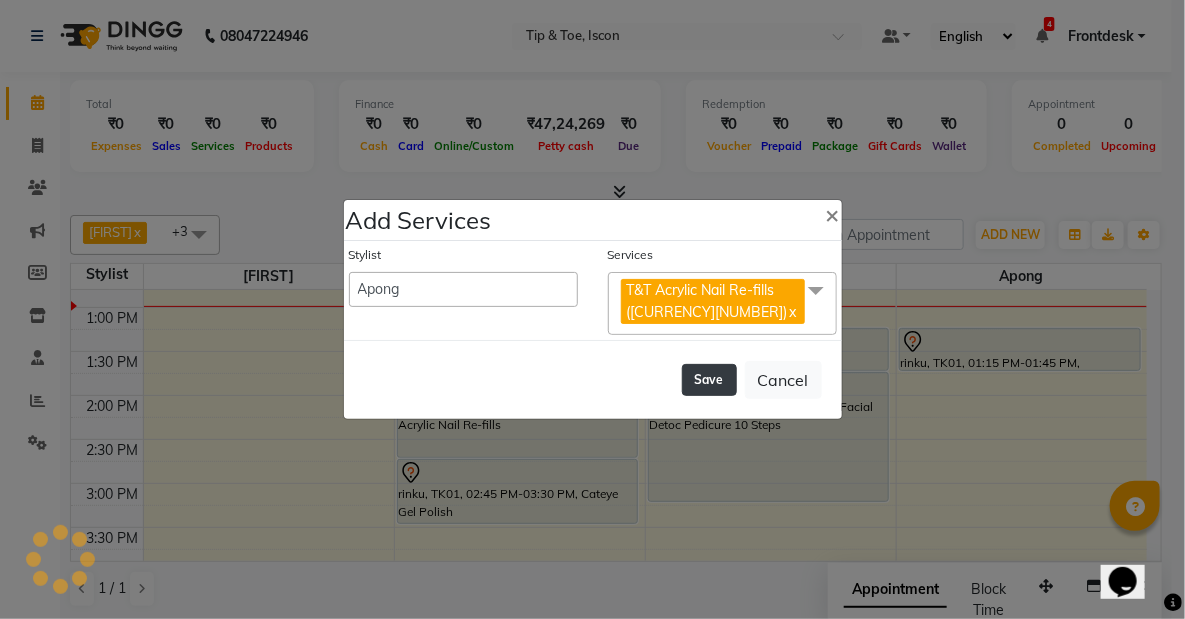 click on "Save" 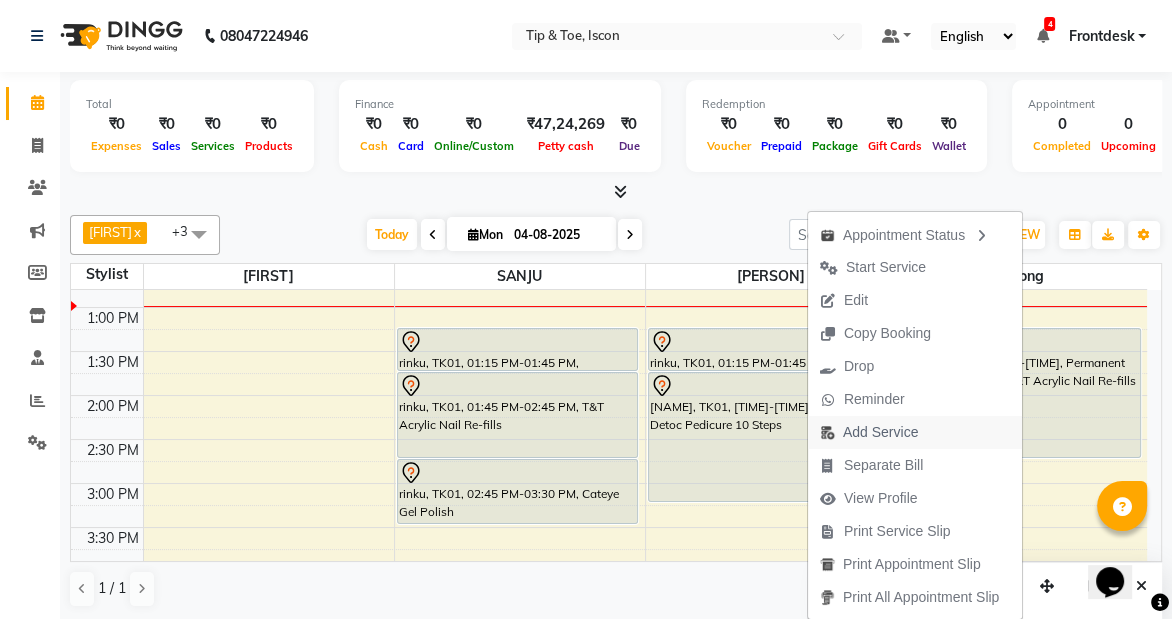 click on "Add Service" at bounding box center [880, 432] 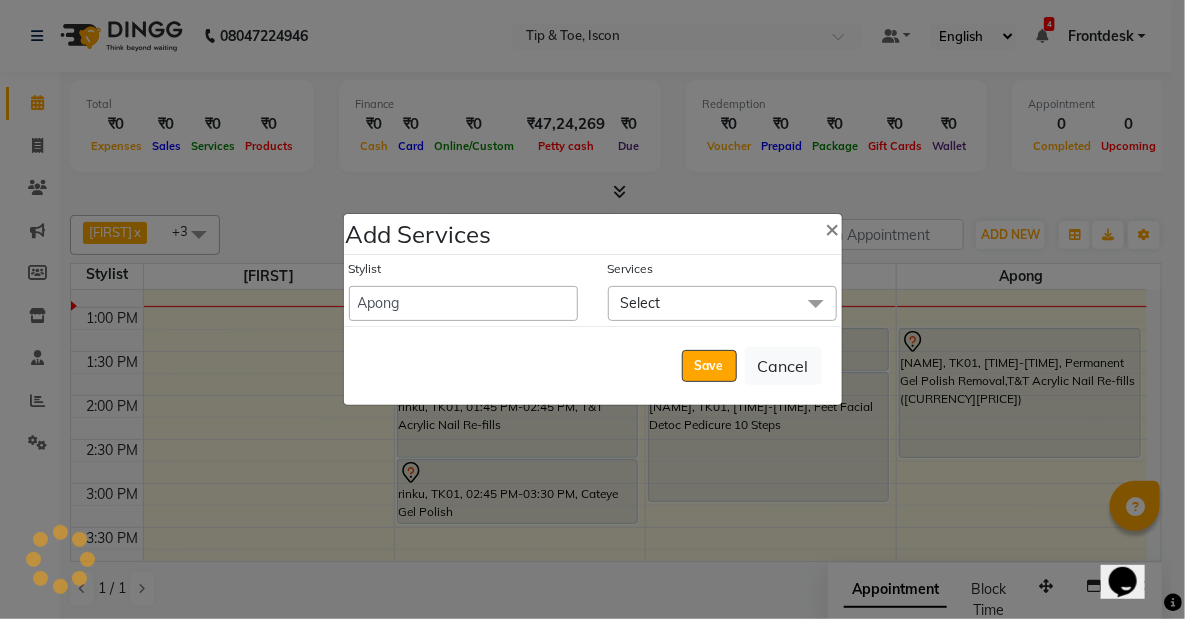 click on "Select" 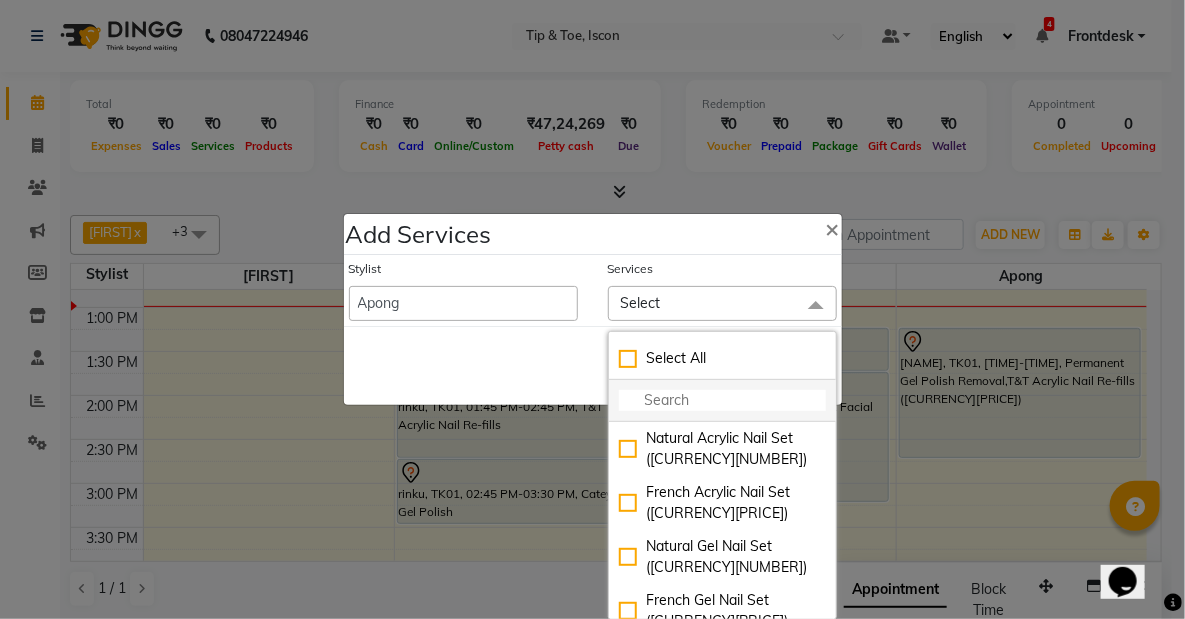 click 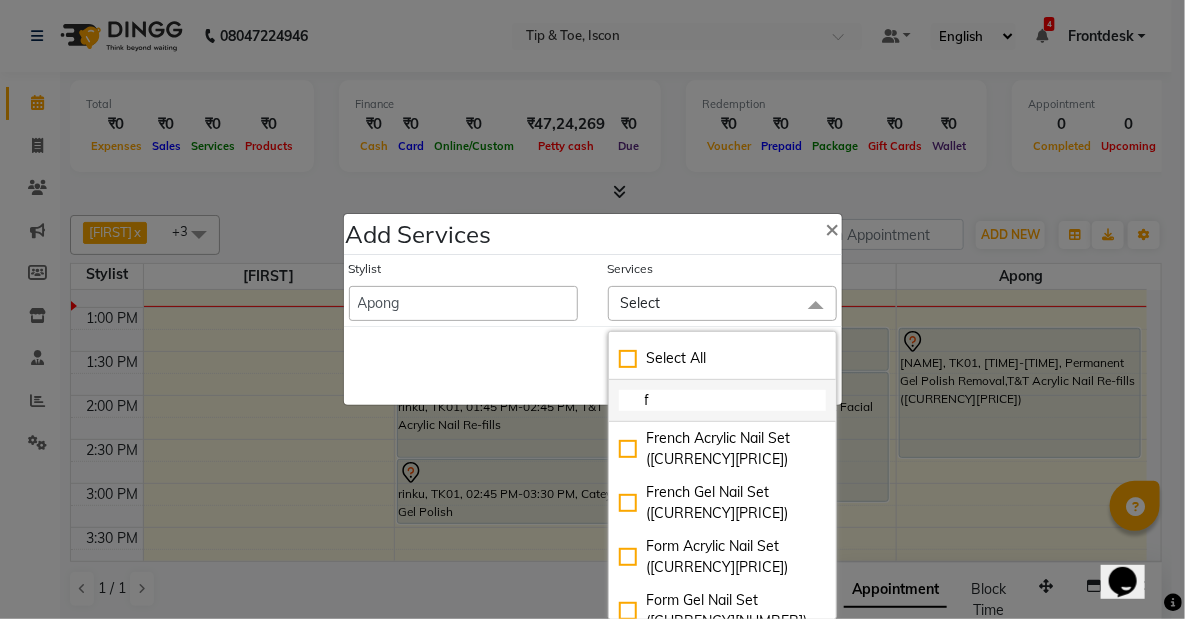 type on "fr" 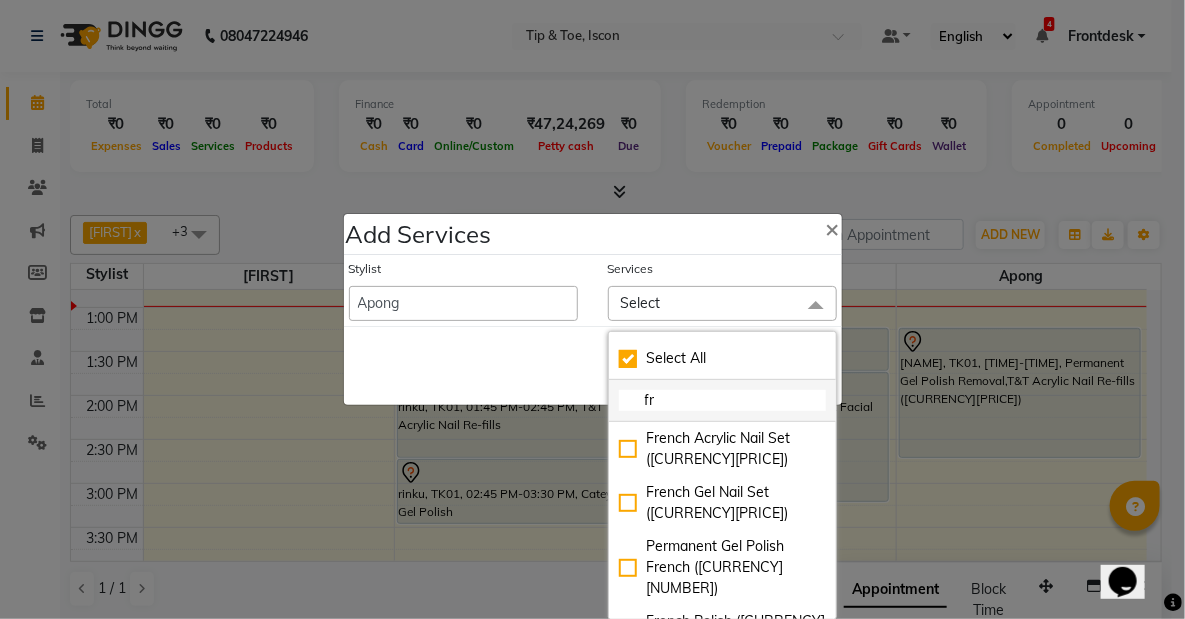 checkbox on "true" 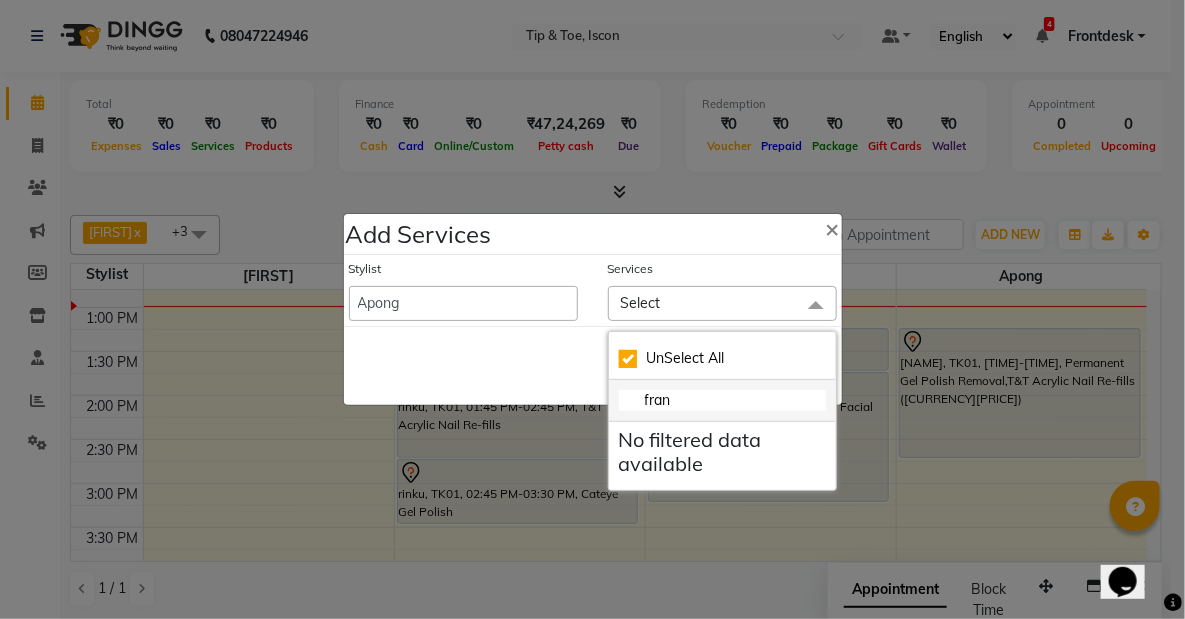 type on "fra" 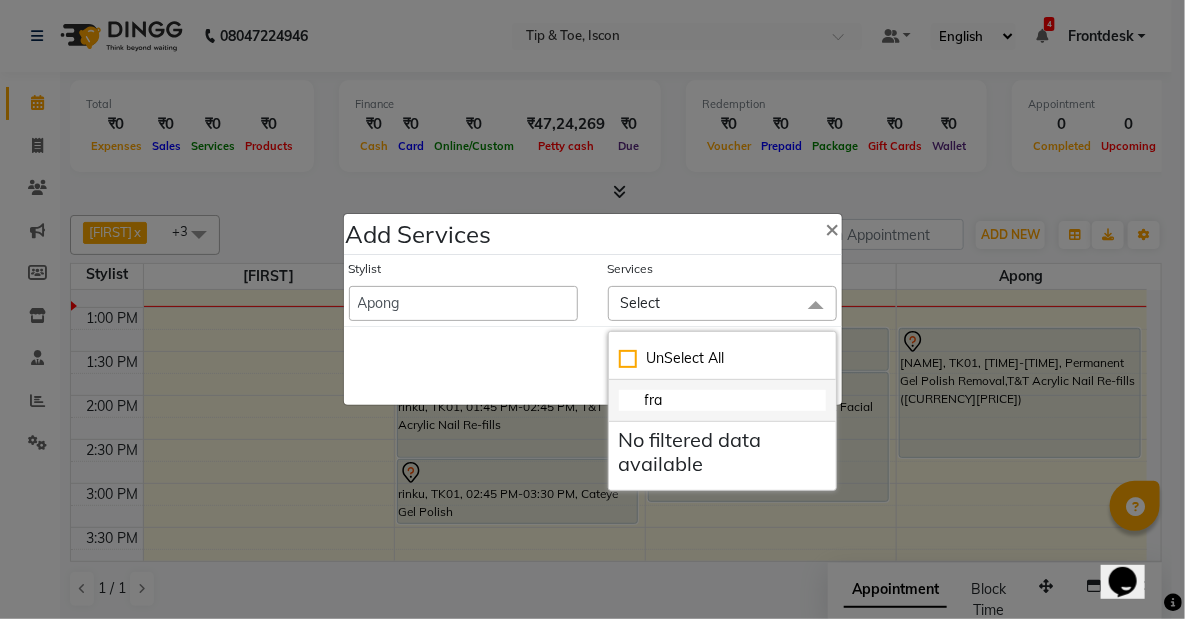 checkbox on "false" 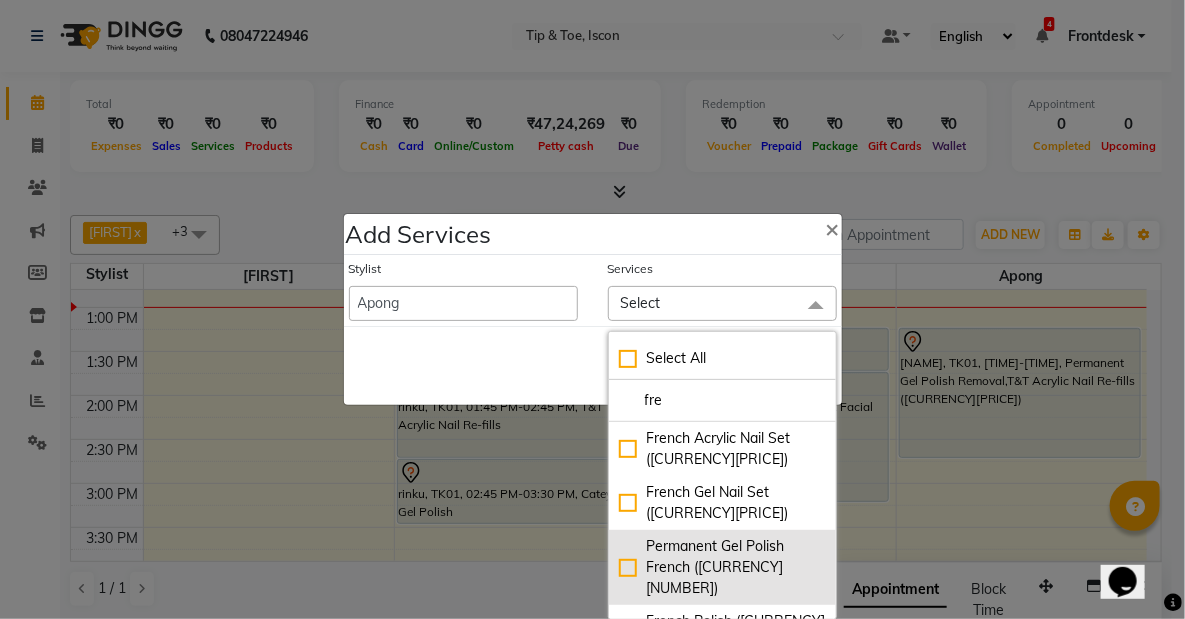 type on "fre" 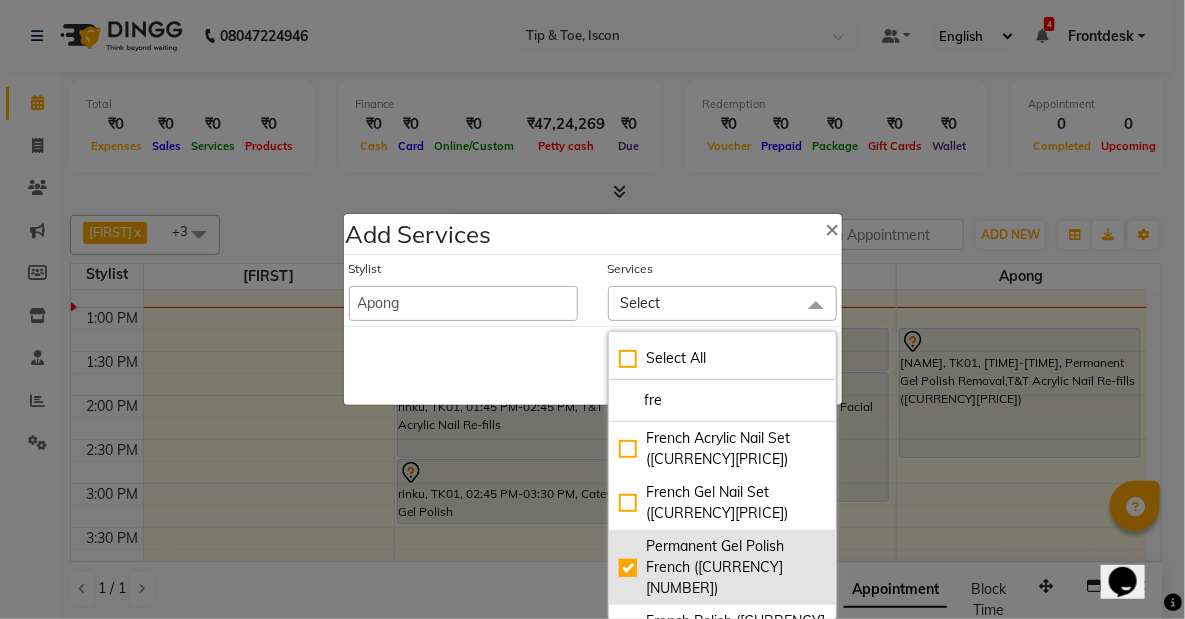 checkbox on "true" 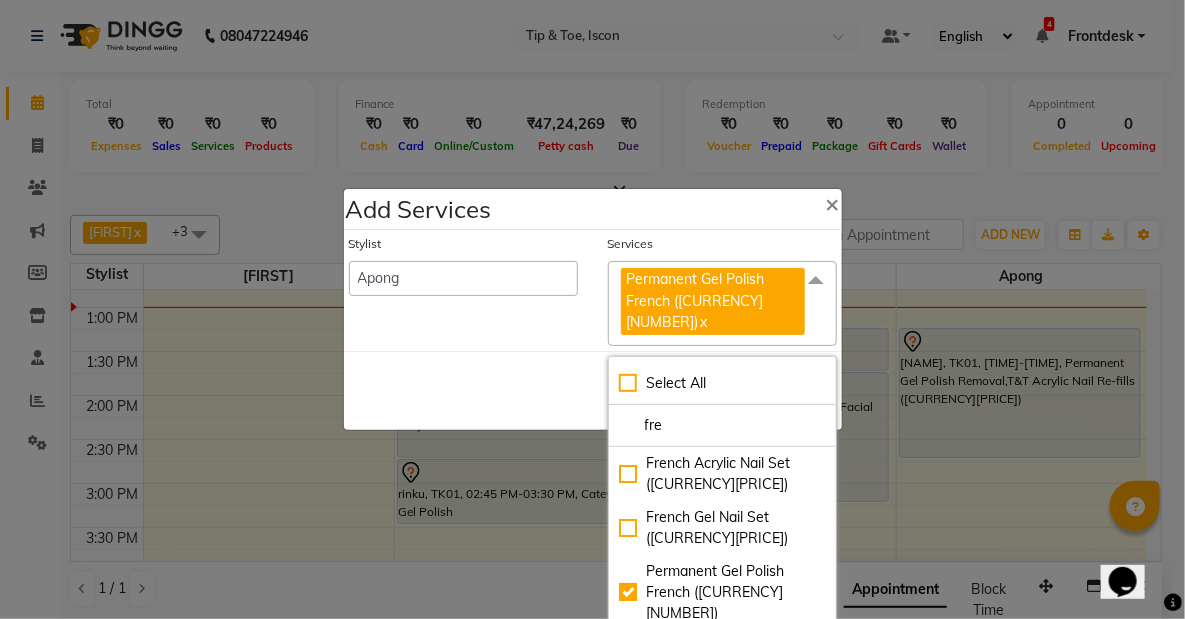 click on "Save   Cancel" 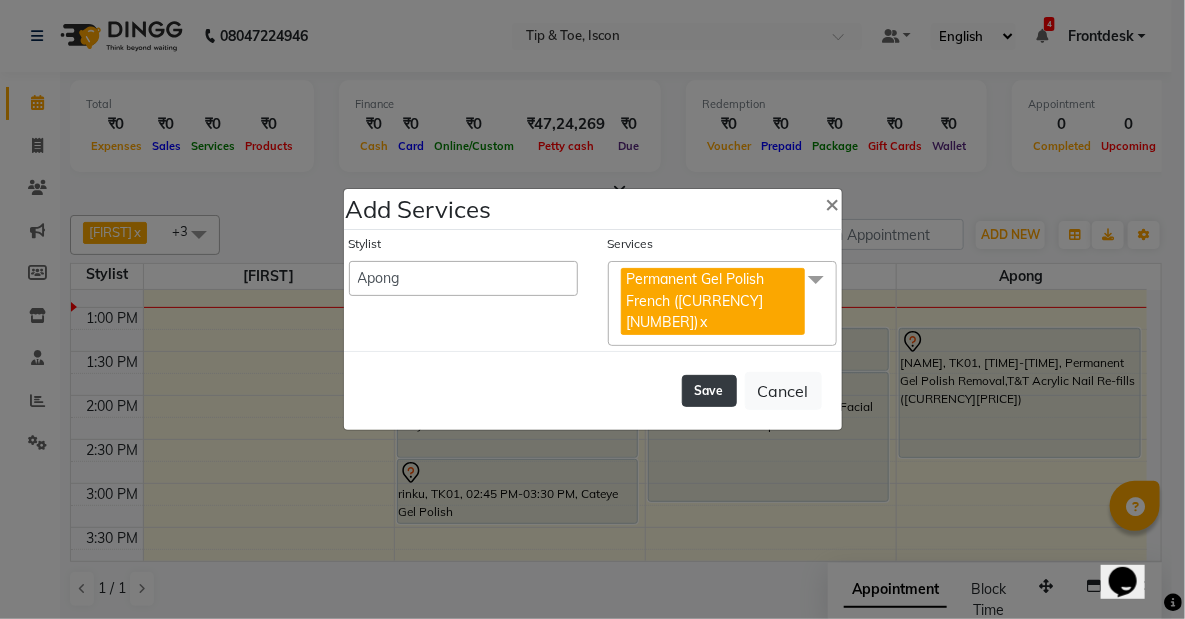 click on "Save" 